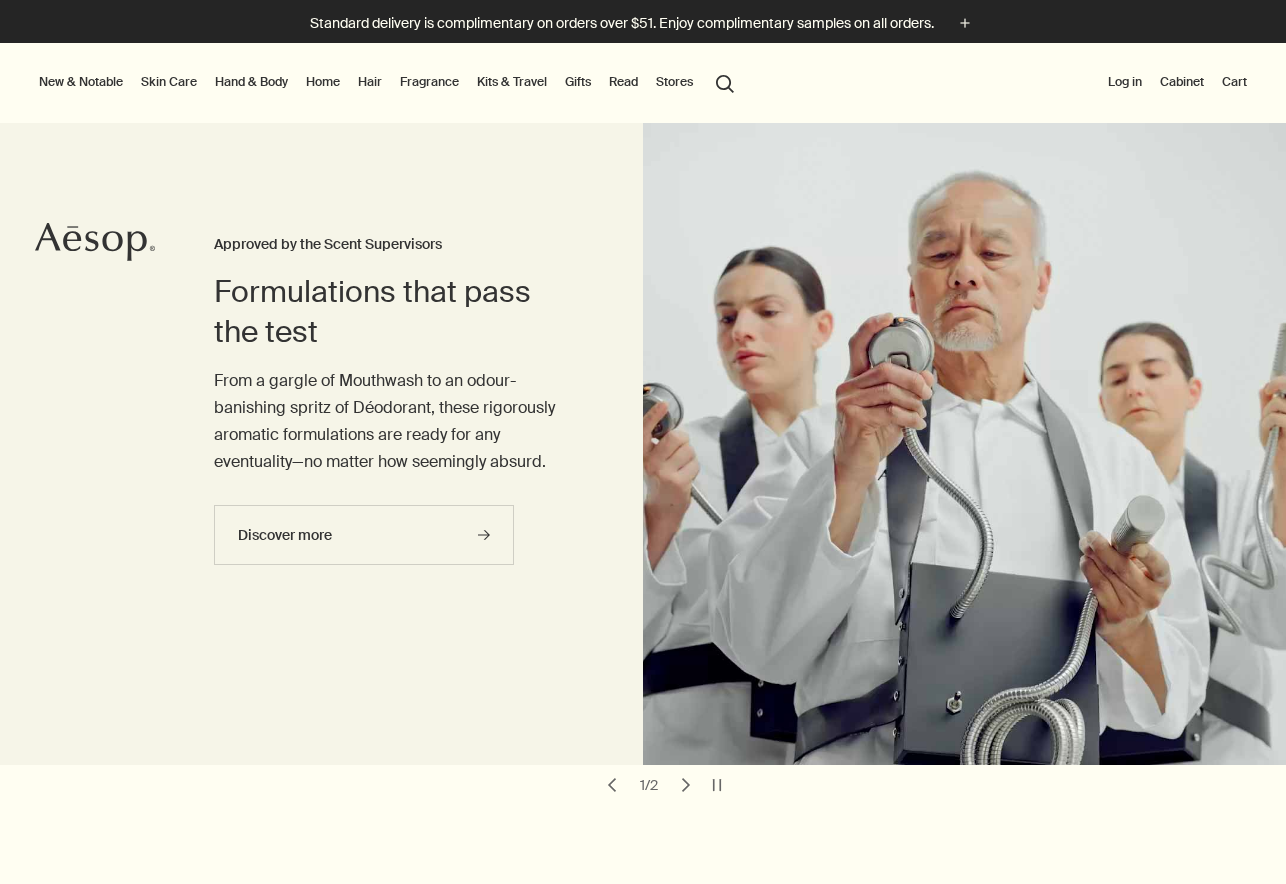 scroll, scrollTop: 0, scrollLeft: 0, axis: both 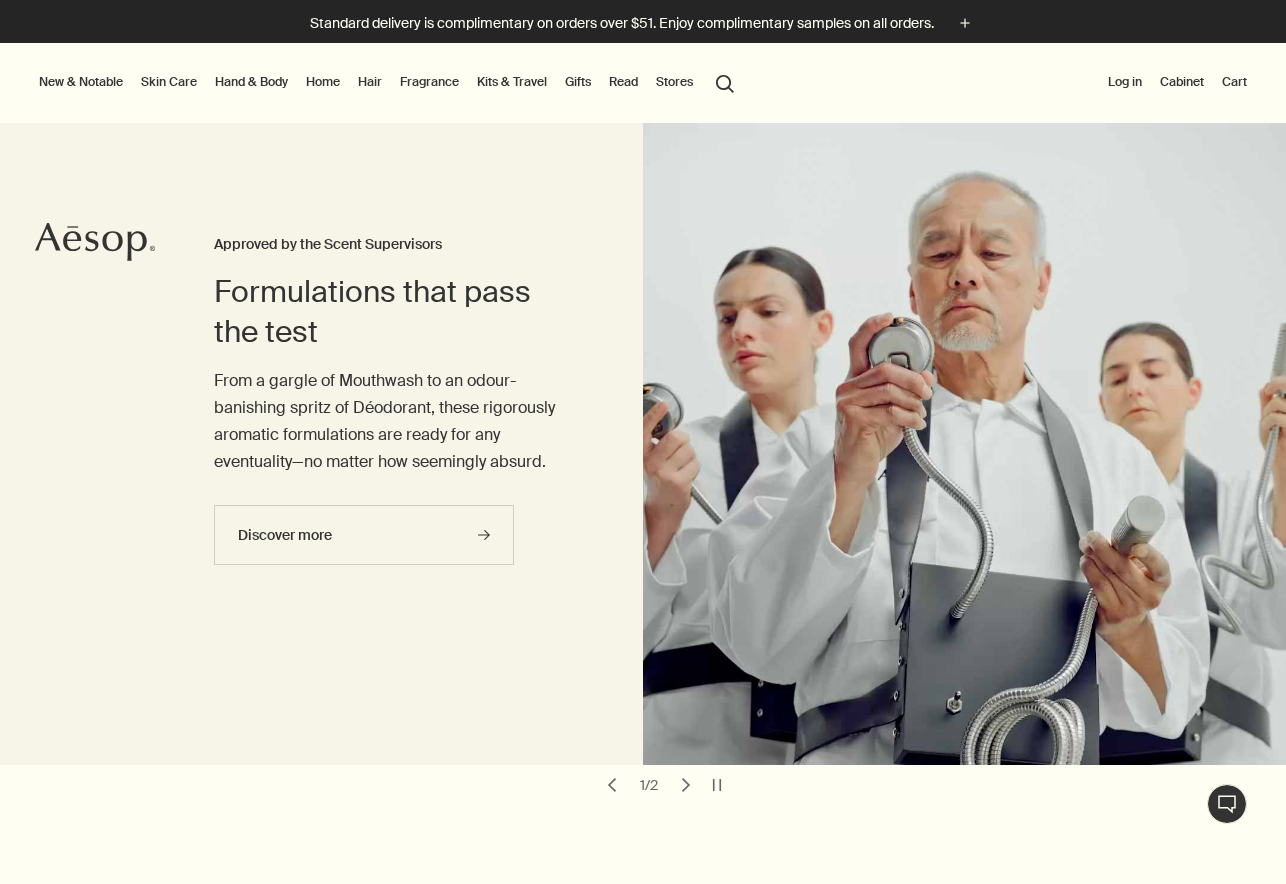 click on "Skin Care" at bounding box center [169, 82] 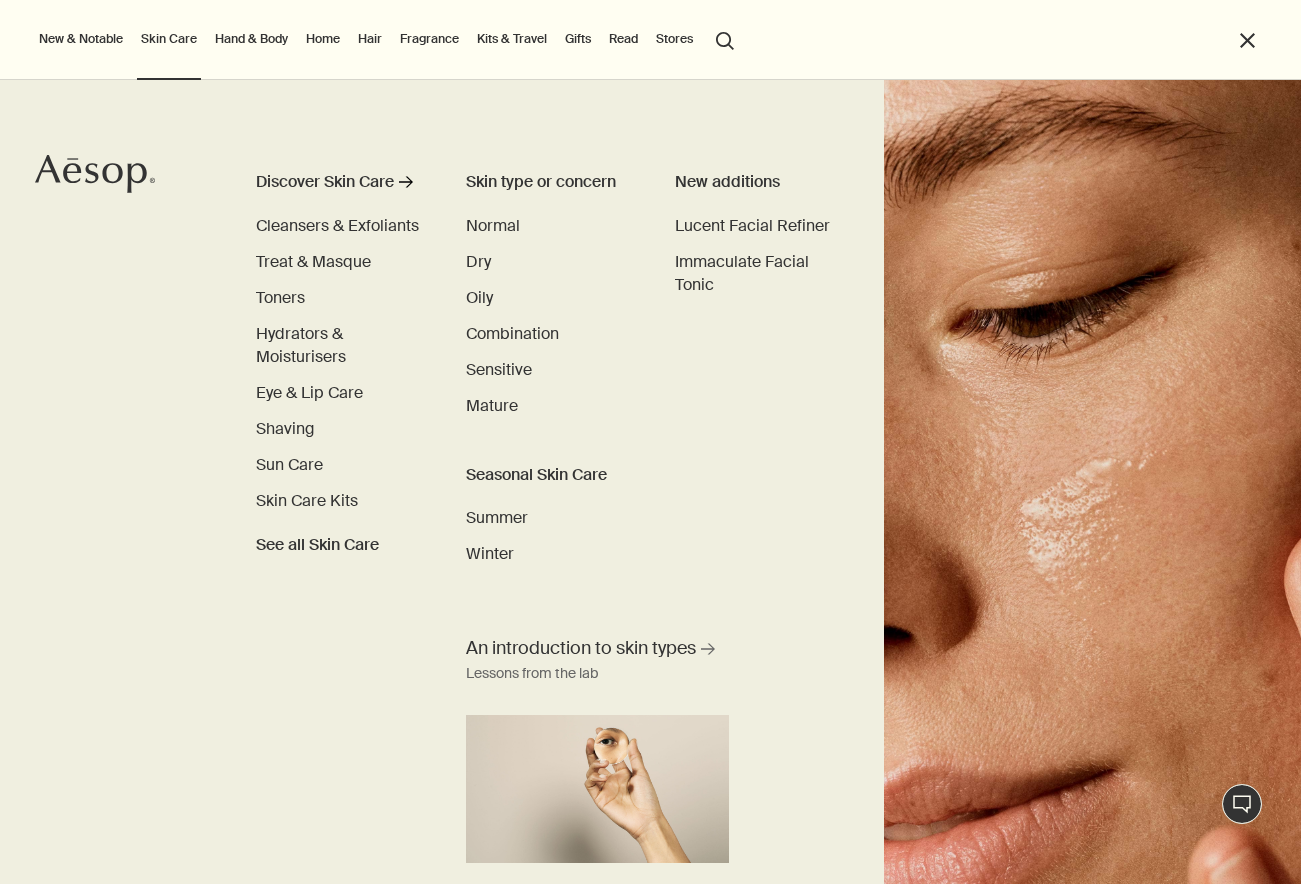 click on "Discover Skin Care   rightArrow Cleansers & Exfoliants Treat & Masque Toners Hydrators & Moisturisers Eye & Lip Care Shaving Sun Care Skin Care Kits See all Skin Care Skin type or concern Normal Dry Oily Combination Sensitive Mature Seasonal Skin Care Summer Winter New additions Lucent Facial Refiner Immaculate Facial Tonic An introduction to skin types   rightArrow Lessons from the lab" at bounding box center [650, 482] 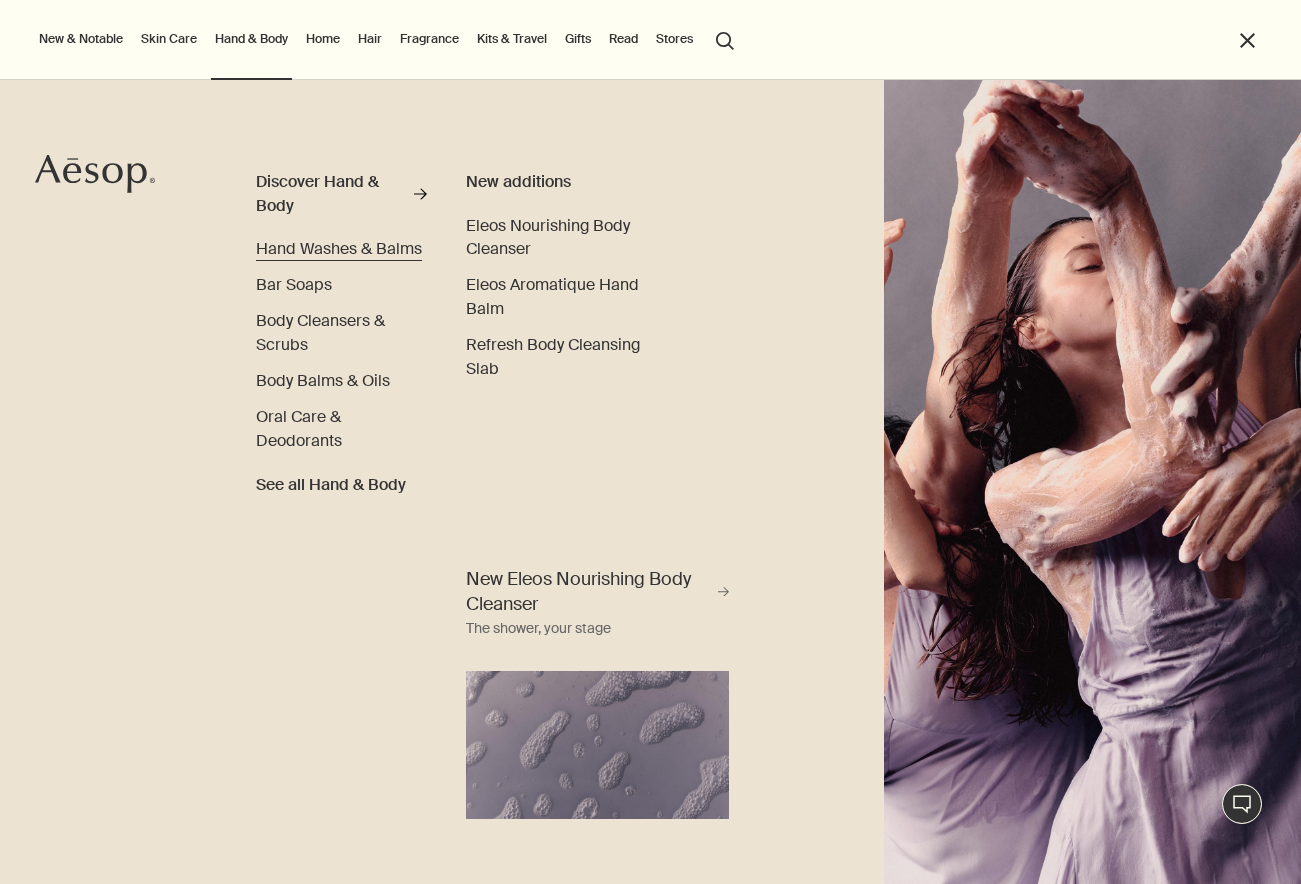 click on "Hand Washes & Balms" at bounding box center [339, 248] 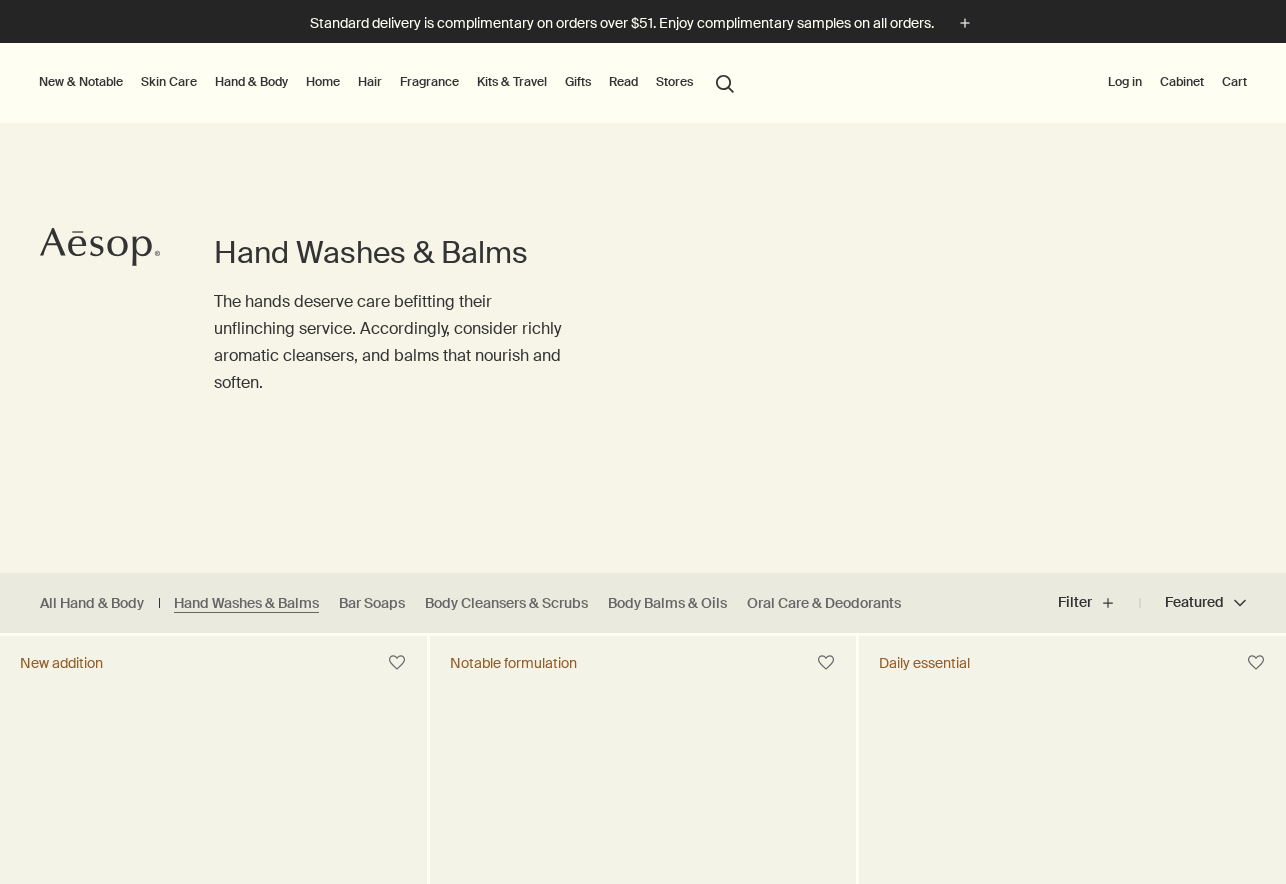 scroll, scrollTop: 0, scrollLeft: 0, axis: both 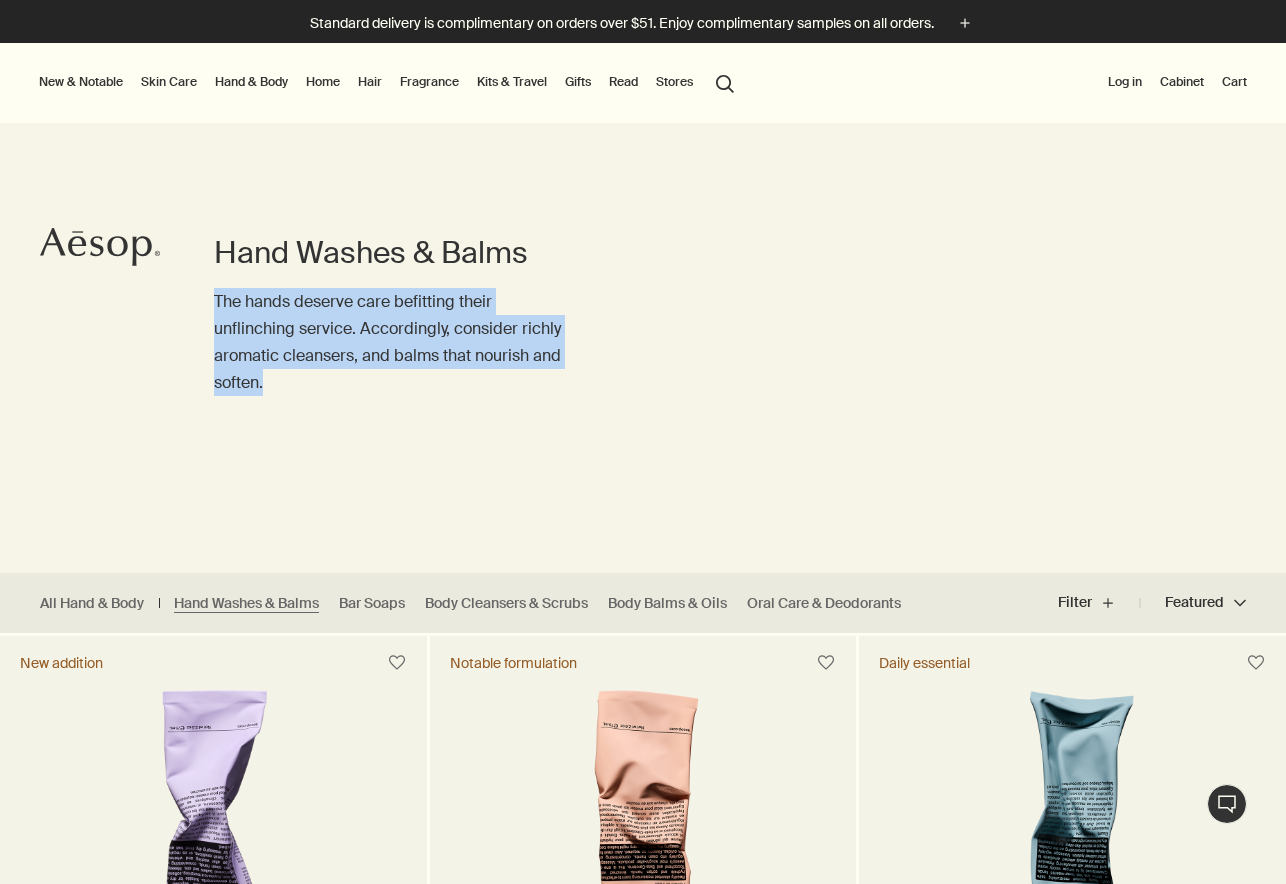 drag, startPoint x: 211, startPoint y: 302, endPoint x: 577, endPoint y: 382, distance: 374.64117 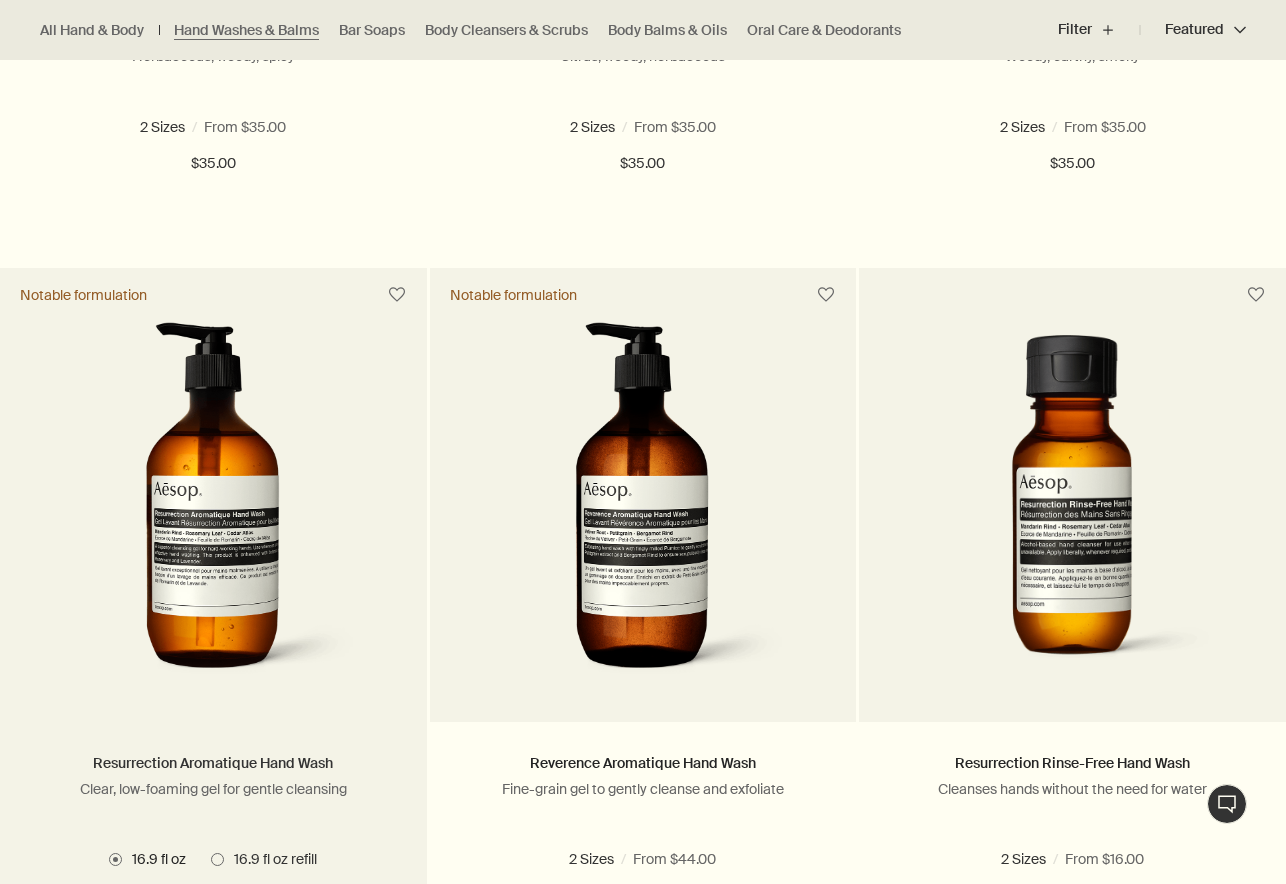 scroll, scrollTop: 1200, scrollLeft: 0, axis: vertical 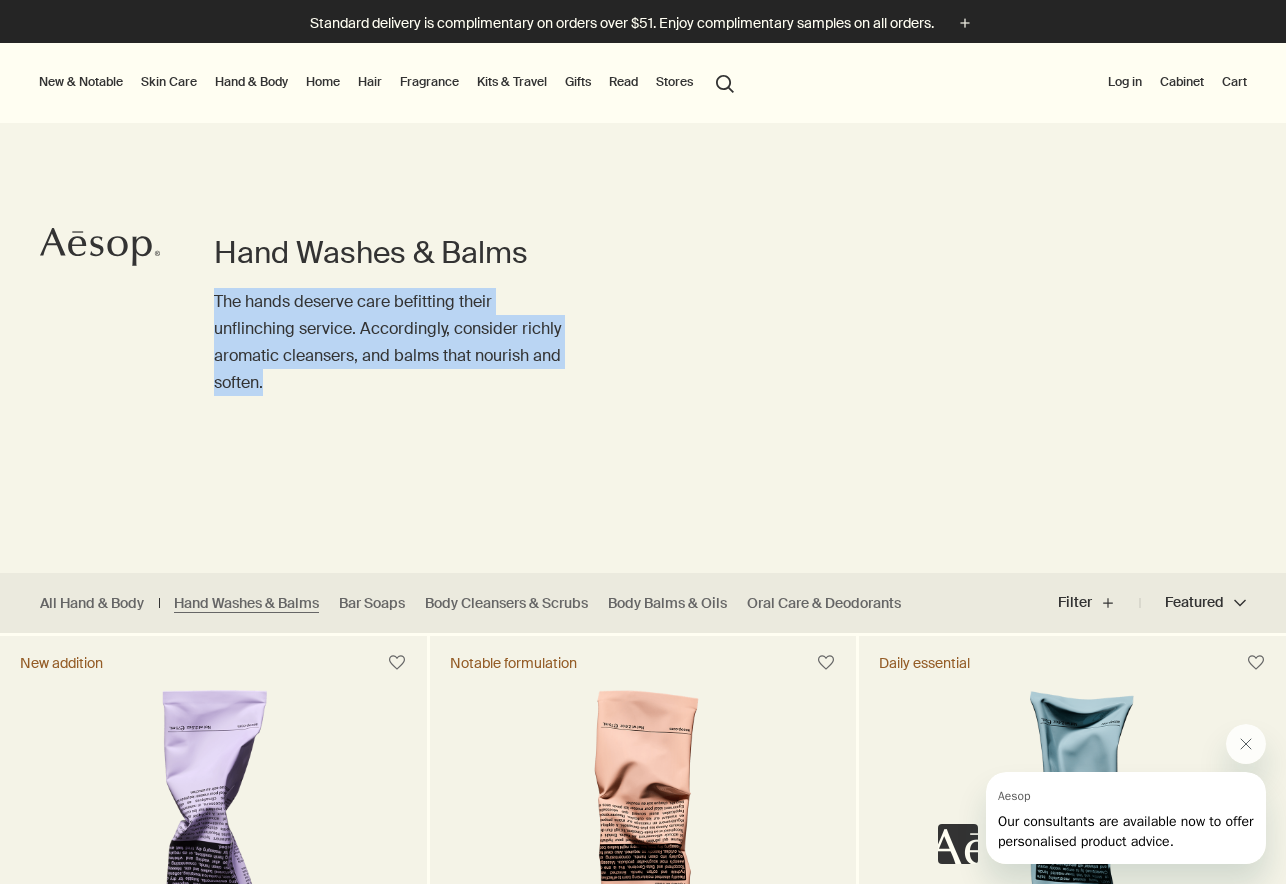 click on "Hand Washes & Balms The hands deserve care befitting their unflinching service. Accordingly, consider richly aromatic cleansers, and balms that nourish and soften." at bounding box center (643, 310) 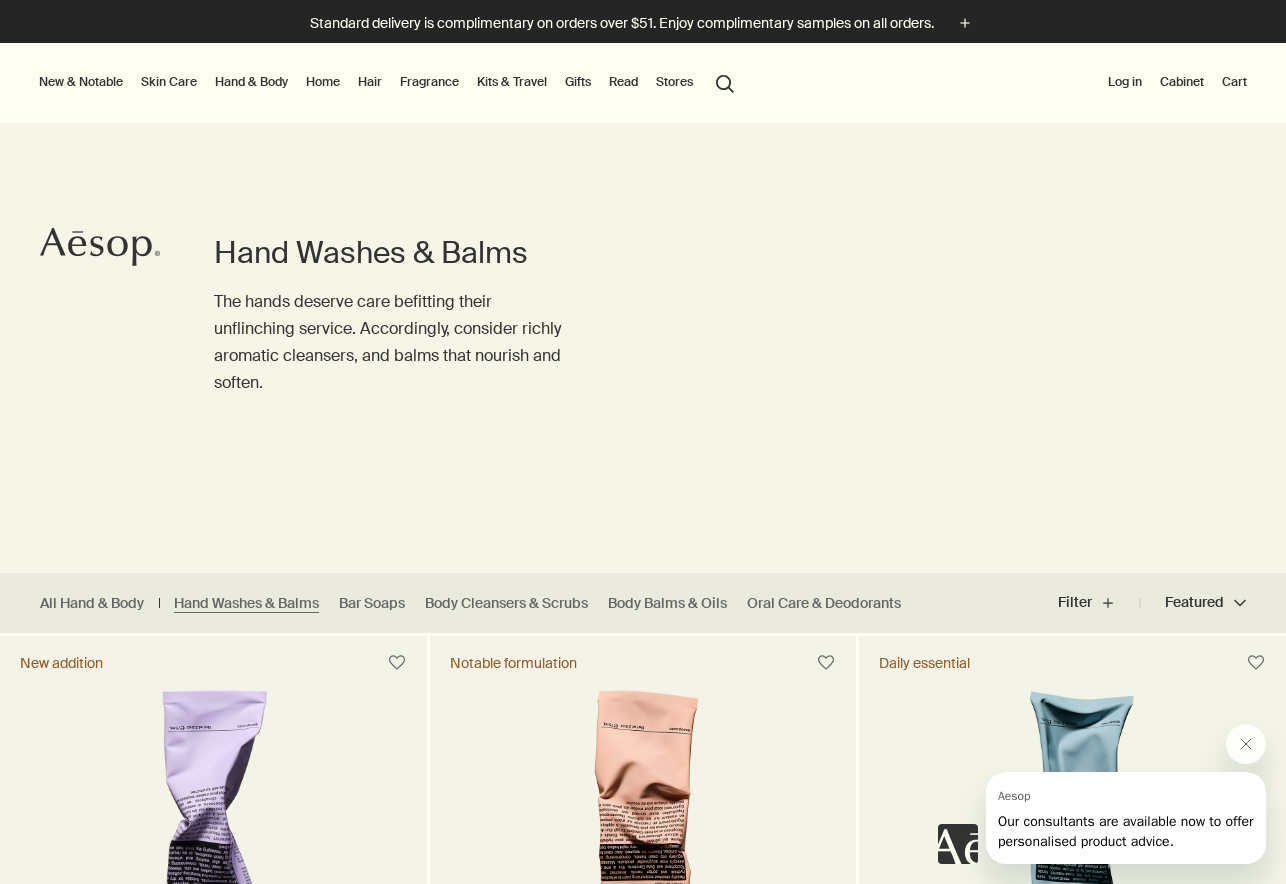 click on "search Search" at bounding box center [725, 82] 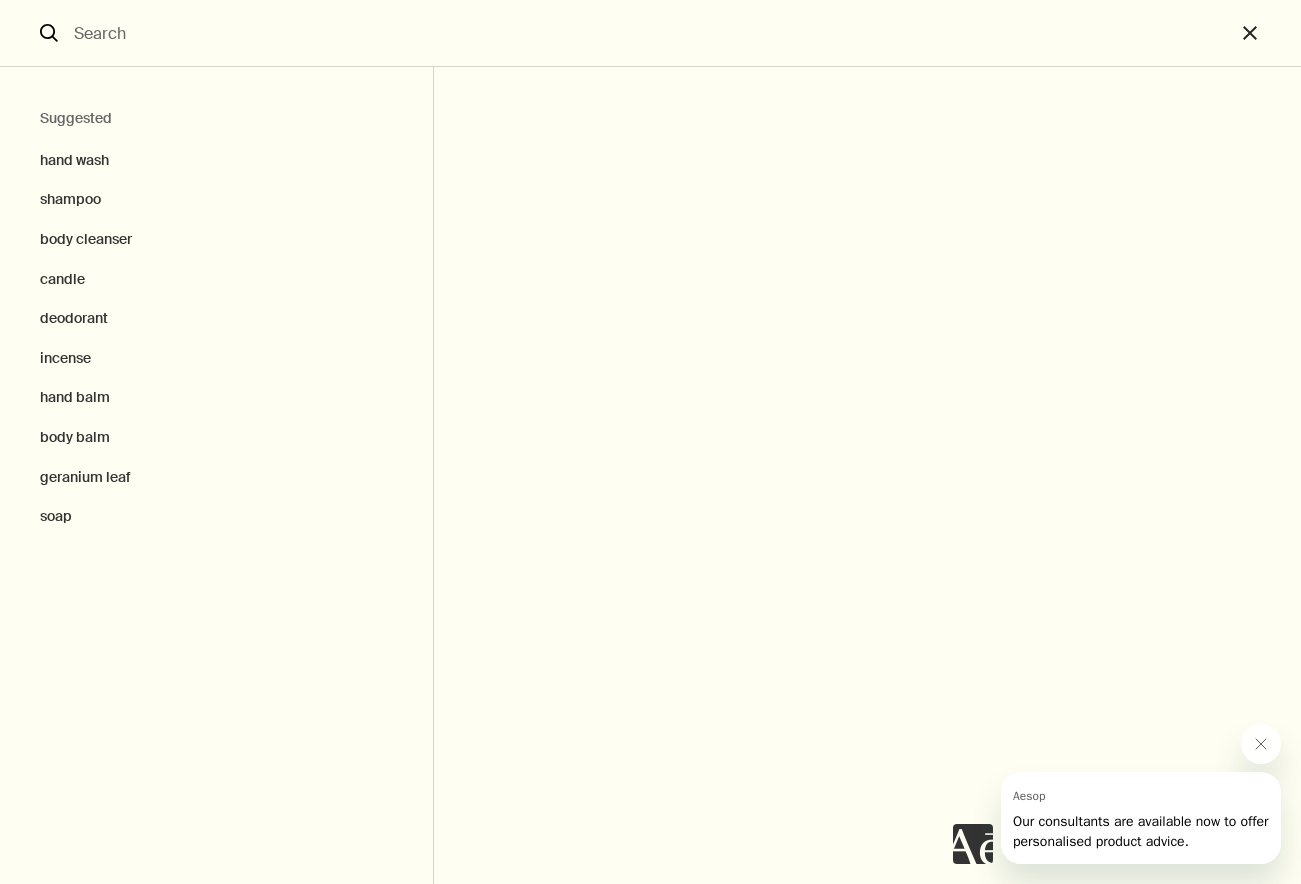 type on "The hands deserve care befitting their unflinching service. Accordingly, consider richly aromatic cl" 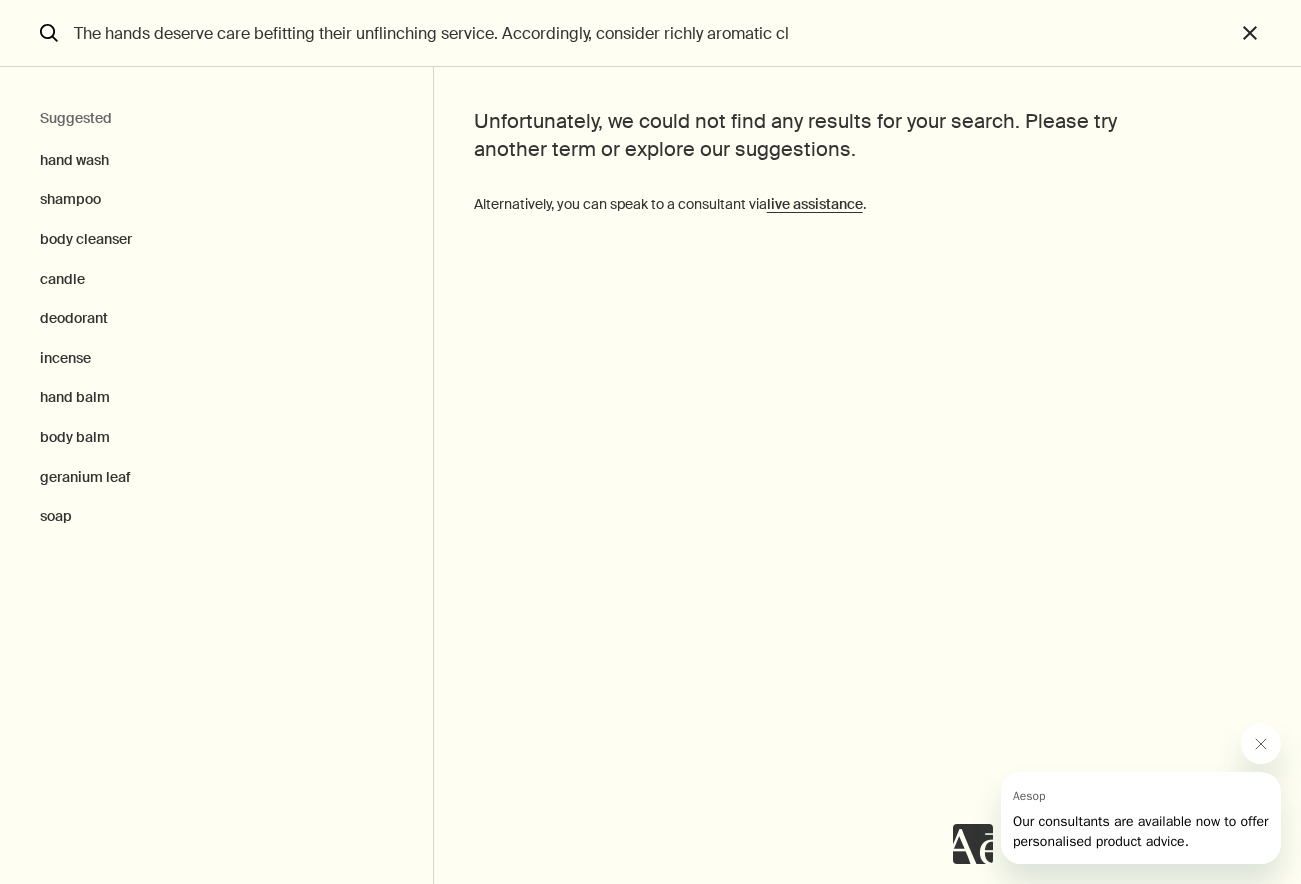 drag, startPoint x: 841, startPoint y: 48, endPoint x: -12, endPoint y: 22, distance: 853.3962 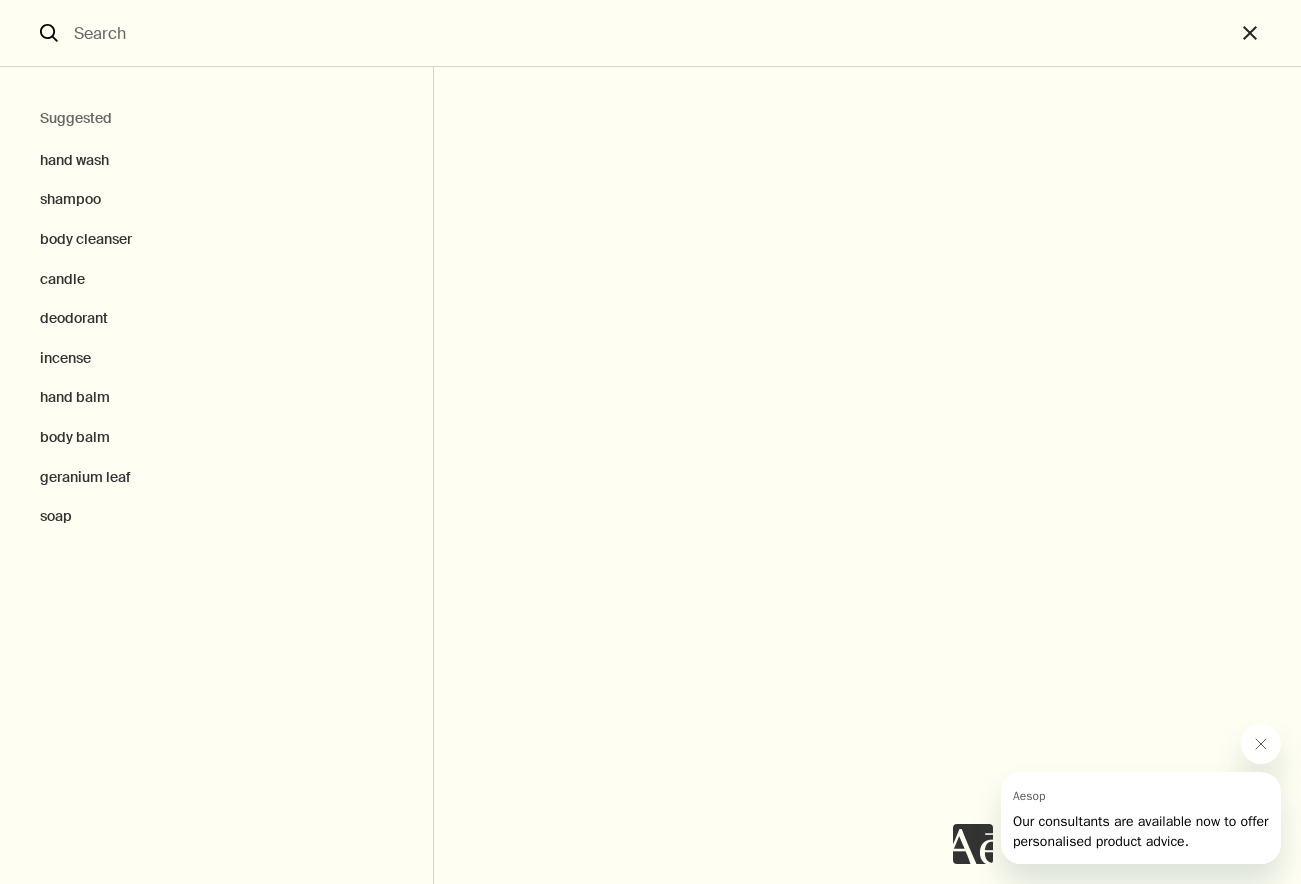 click at bounding box center [650, 33] 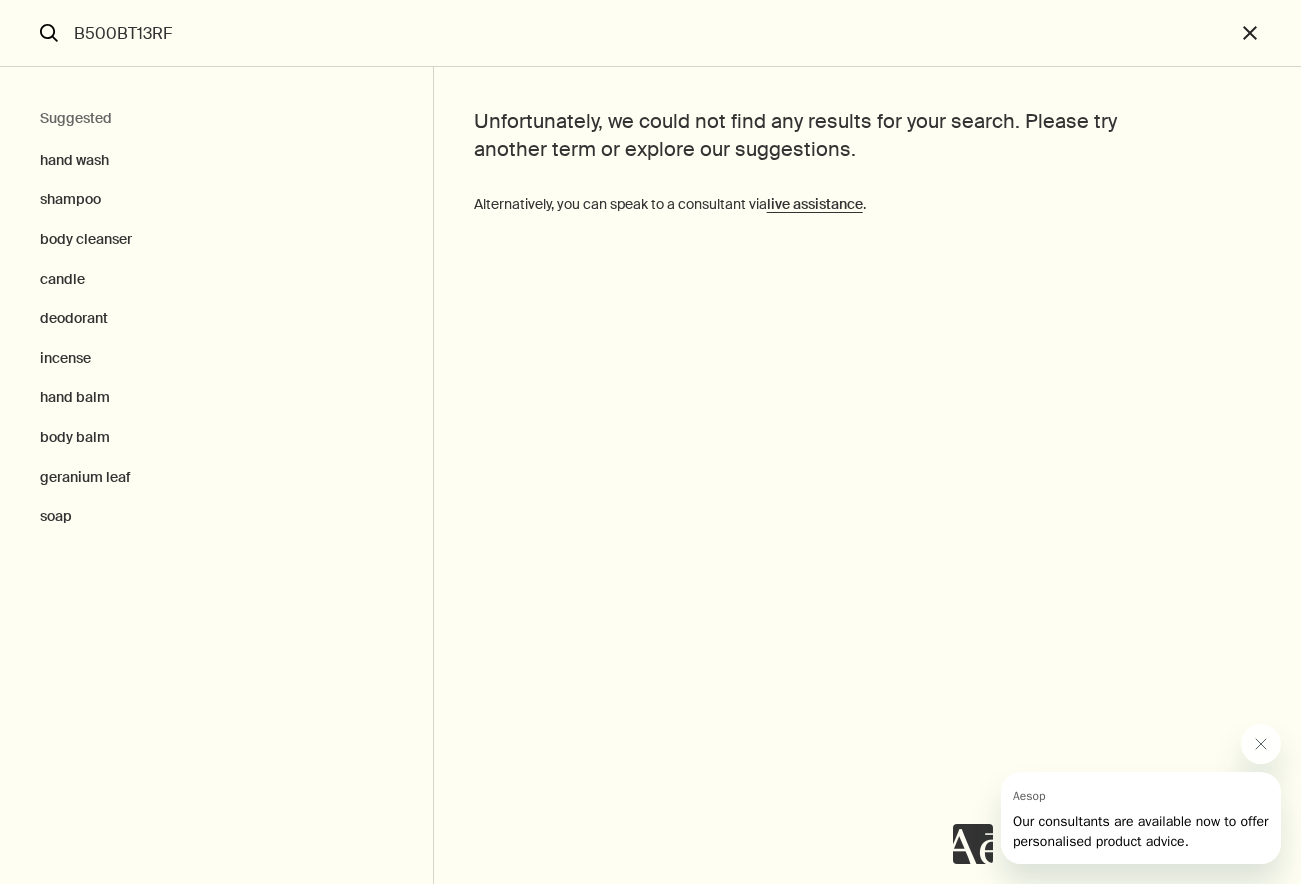 drag, startPoint x: 75, startPoint y: 20, endPoint x: 85, endPoint y: 50, distance: 31.622776 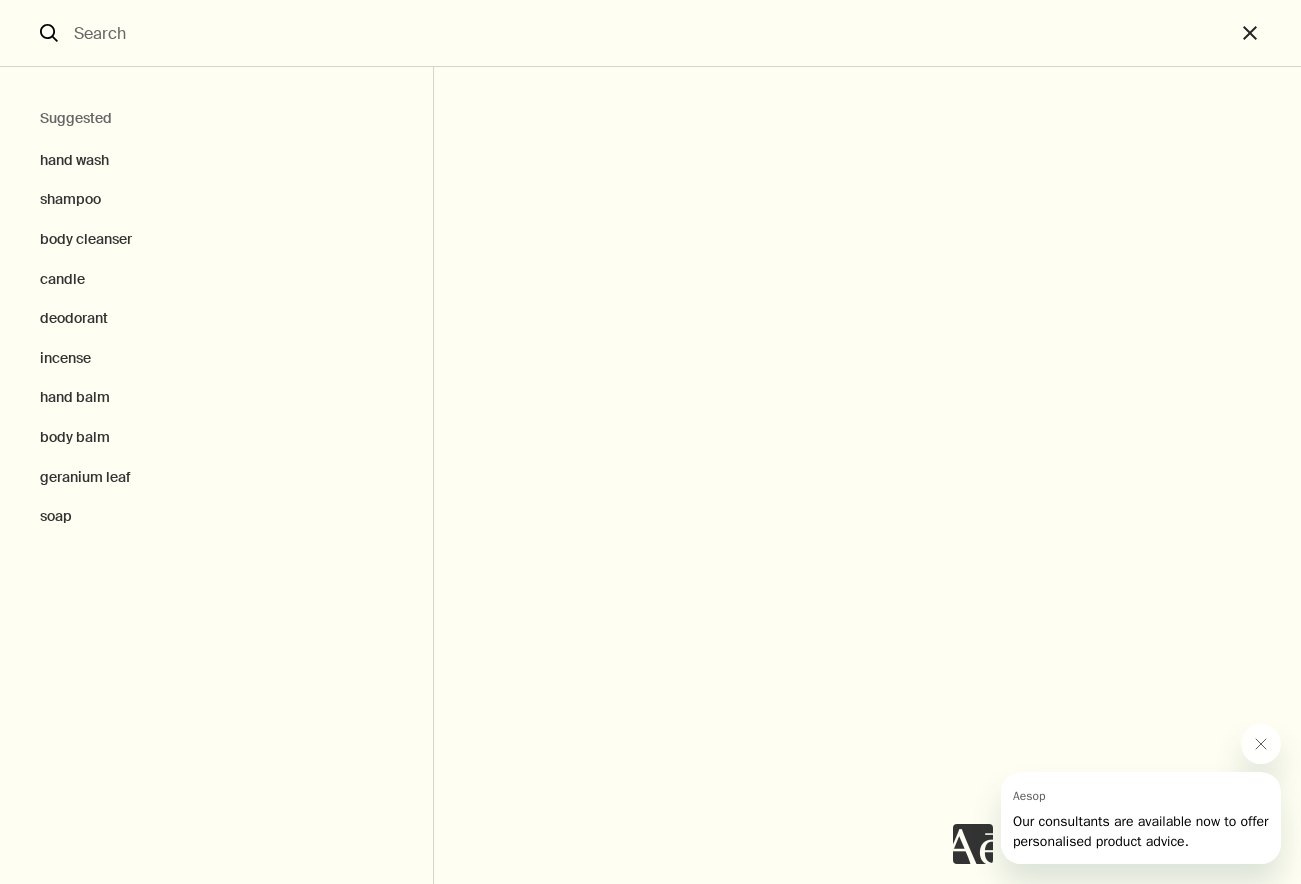 click at bounding box center (650, 33) 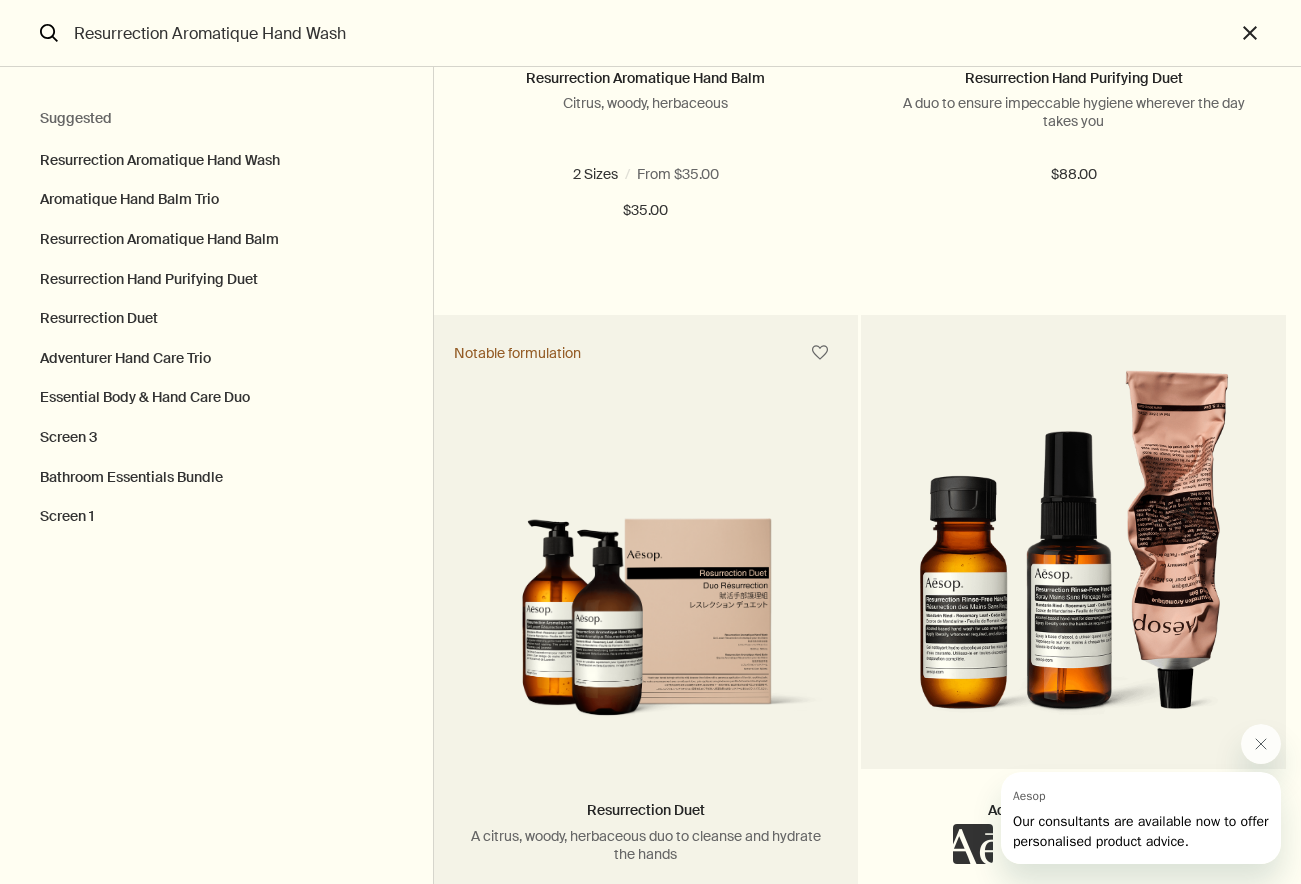 scroll, scrollTop: 1500, scrollLeft: 0, axis: vertical 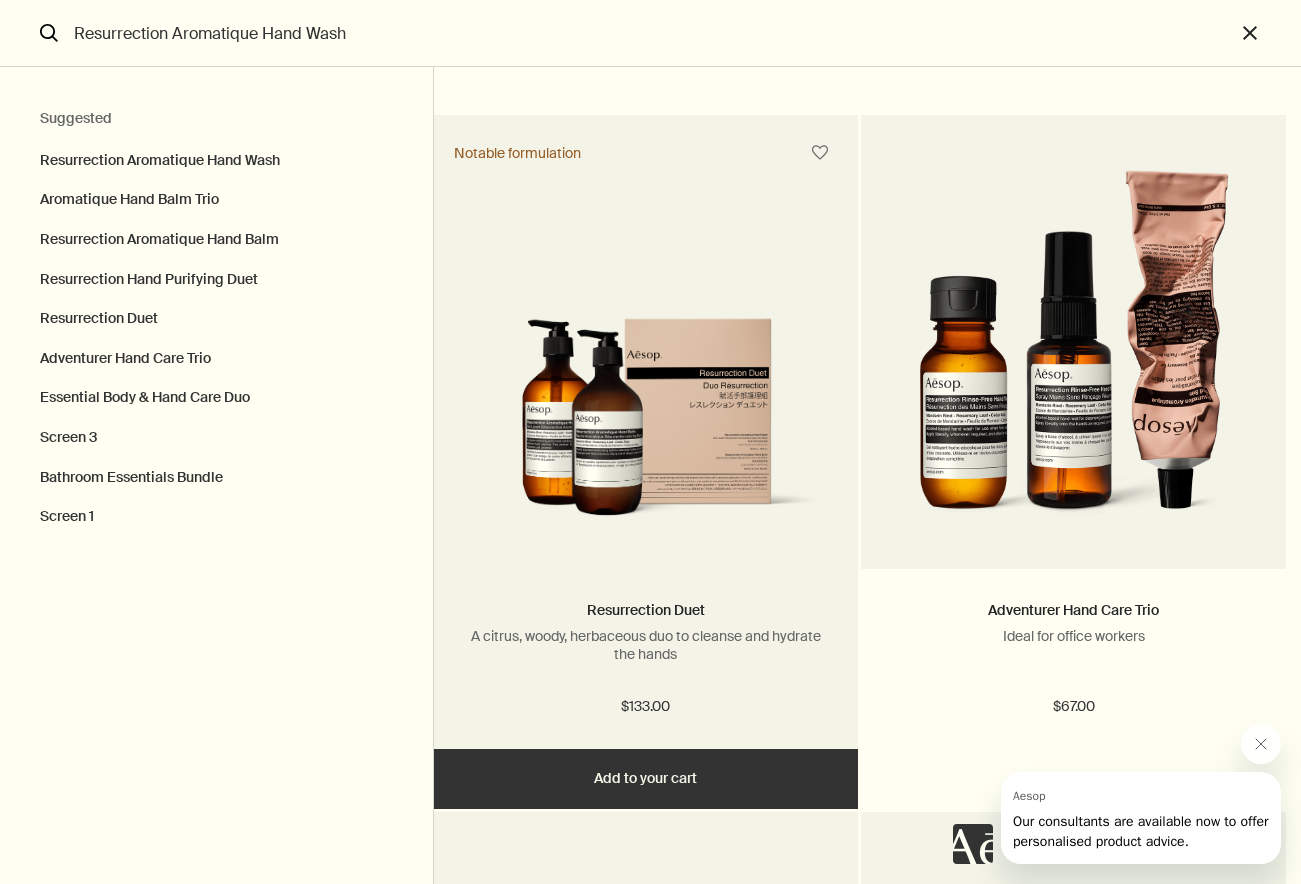 type on "Resurrection Aromatique Hand Wash" 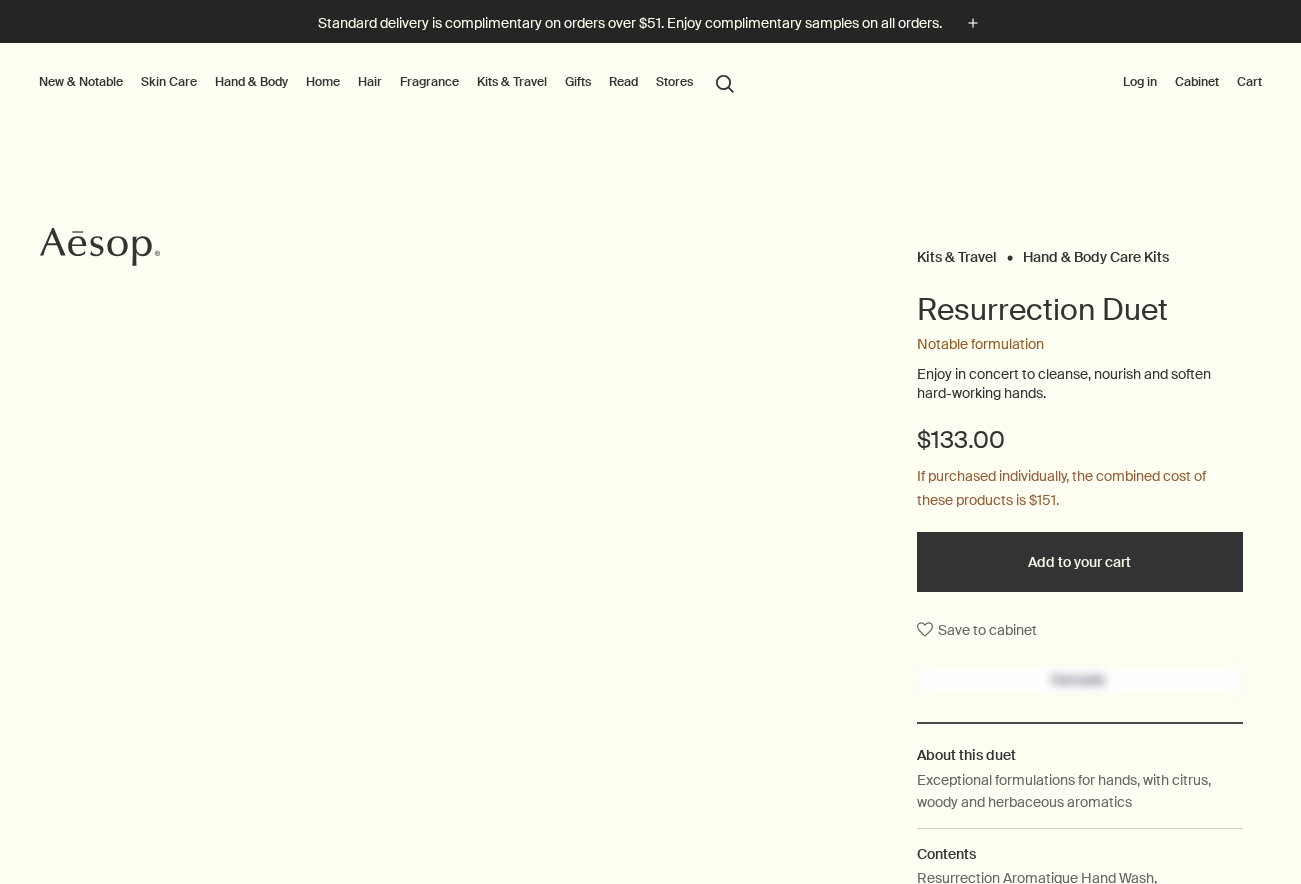 scroll, scrollTop: 0, scrollLeft: 0, axis: both 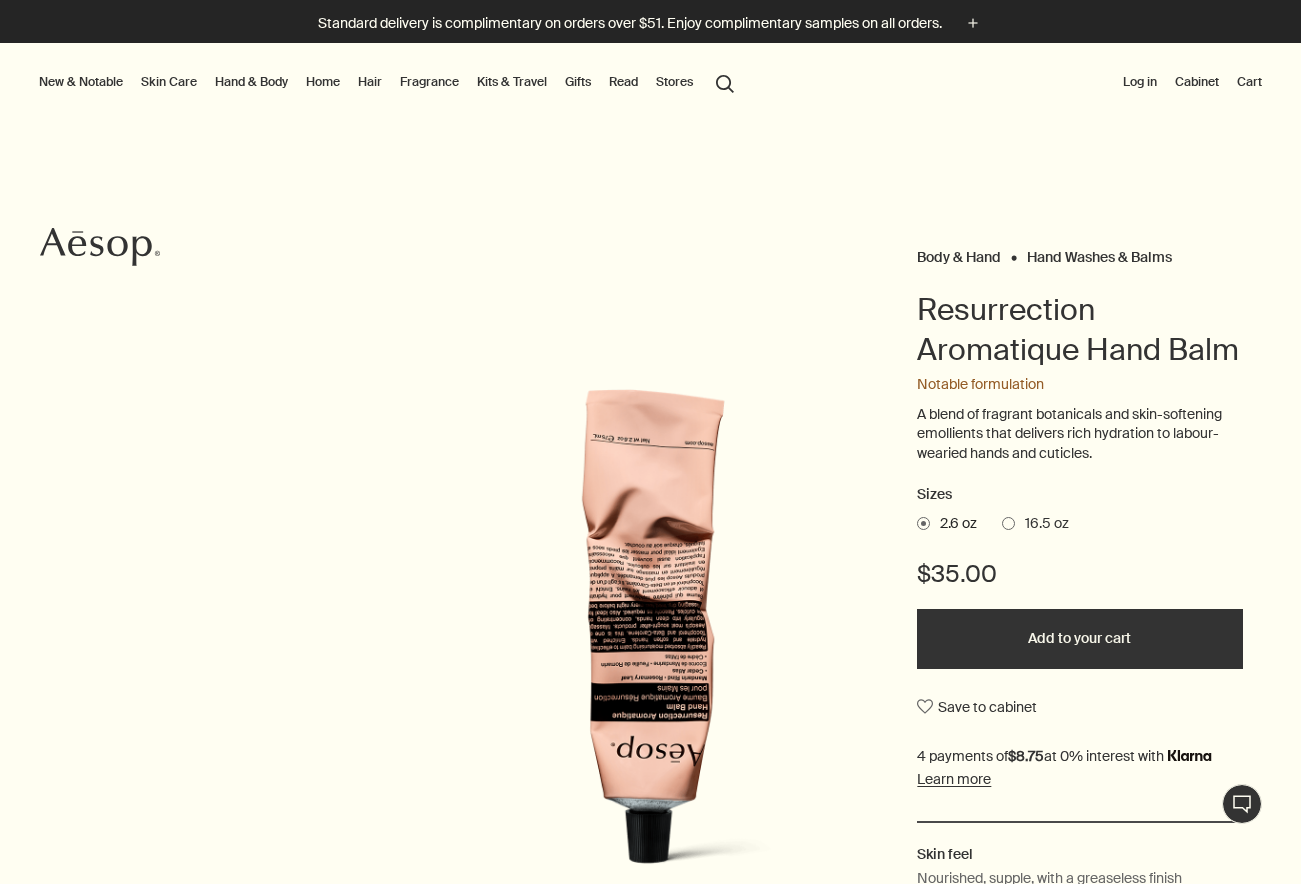 click at bounding box center [1008, 523] 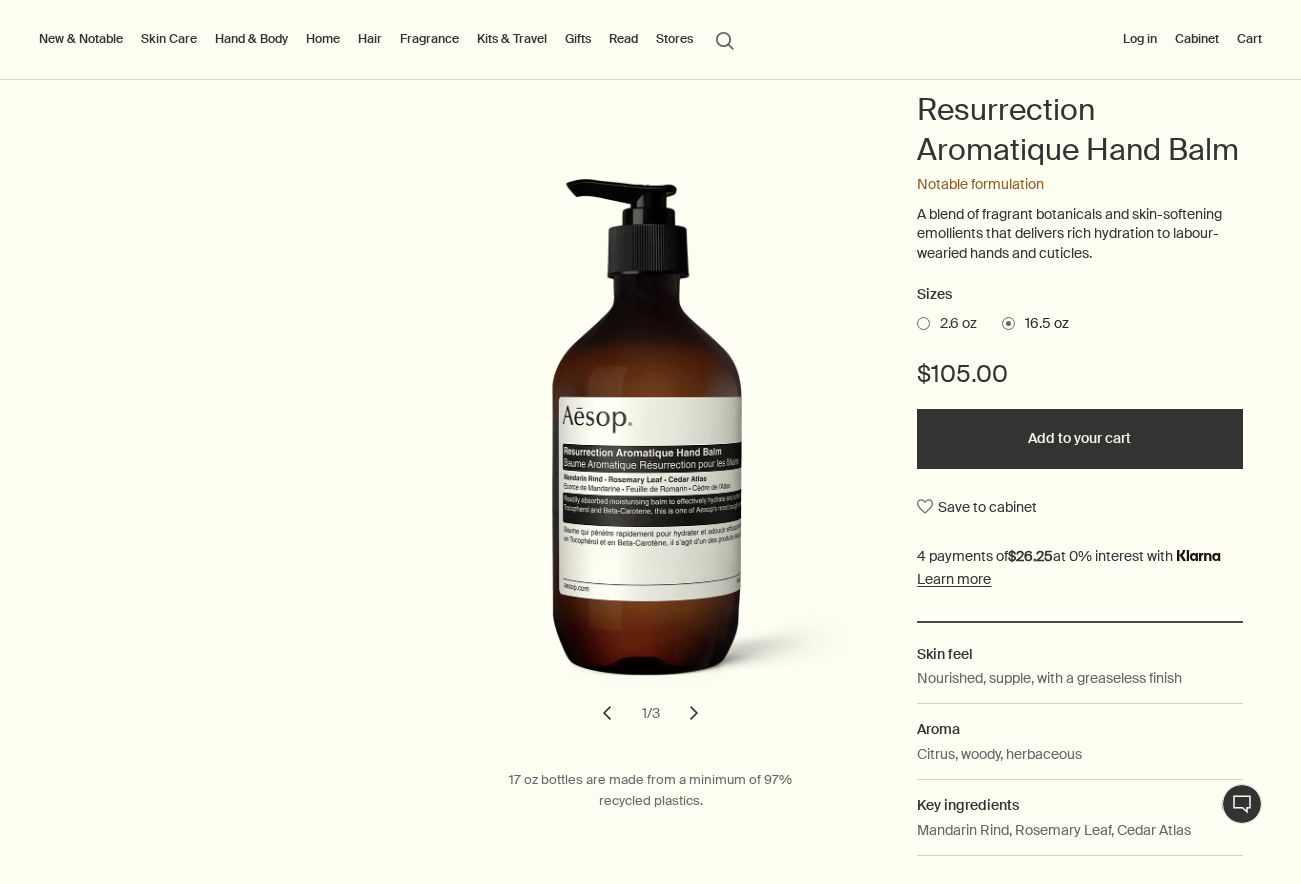 scroll, scrollTop: 300, scrollLeft: 0, axis: vertical 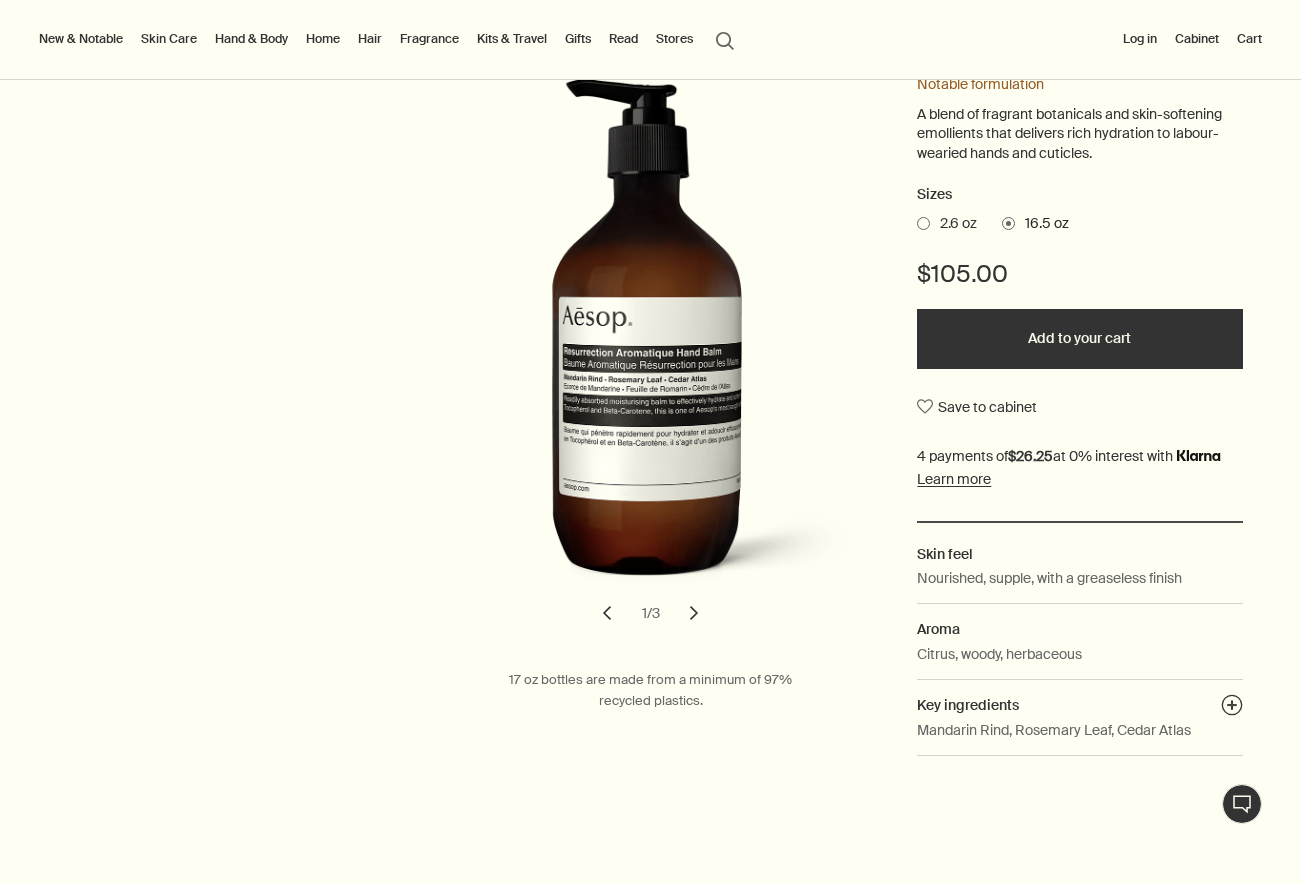 click on "chevron" at bounding box center [694, 613] 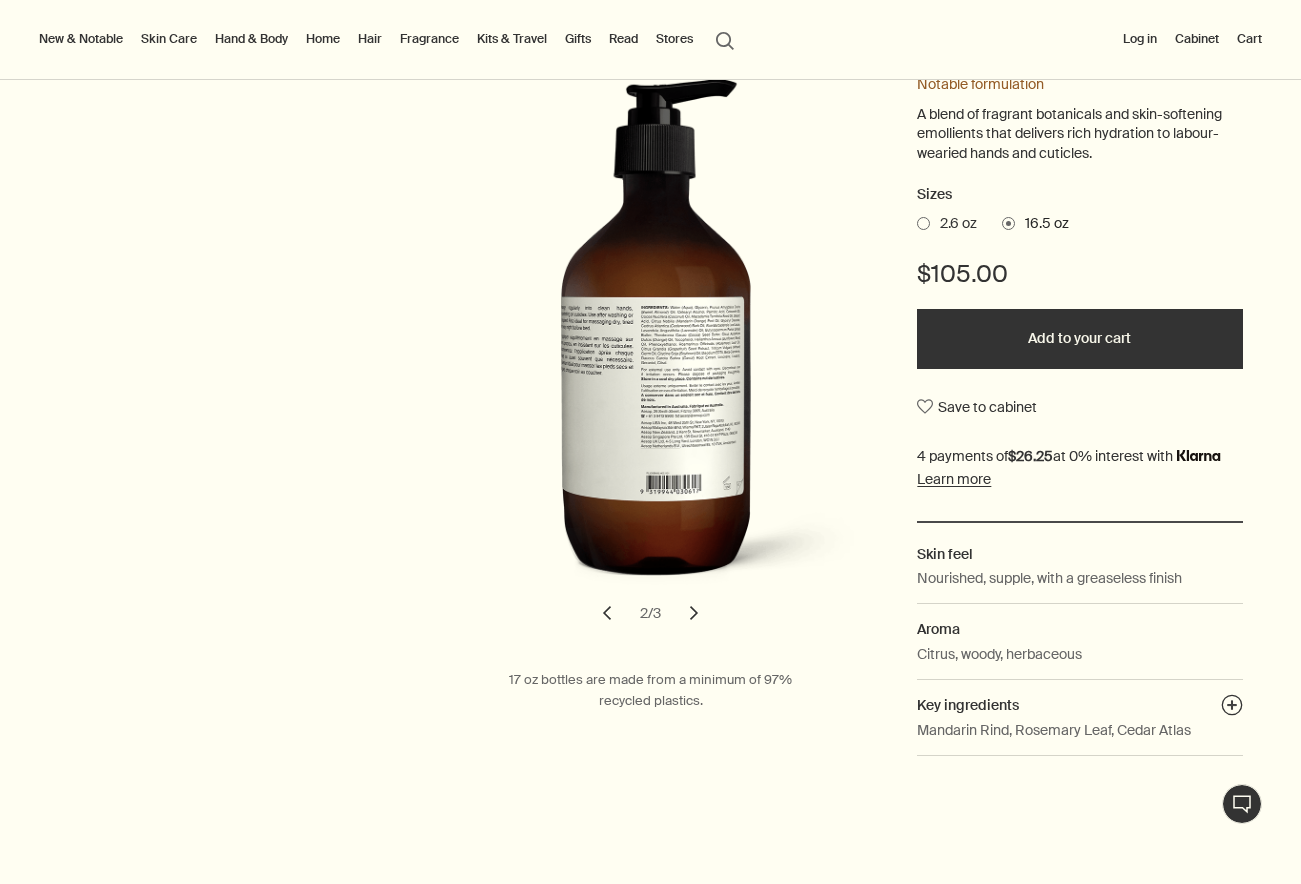 click on "chevron" at bounding box center [694, 613] 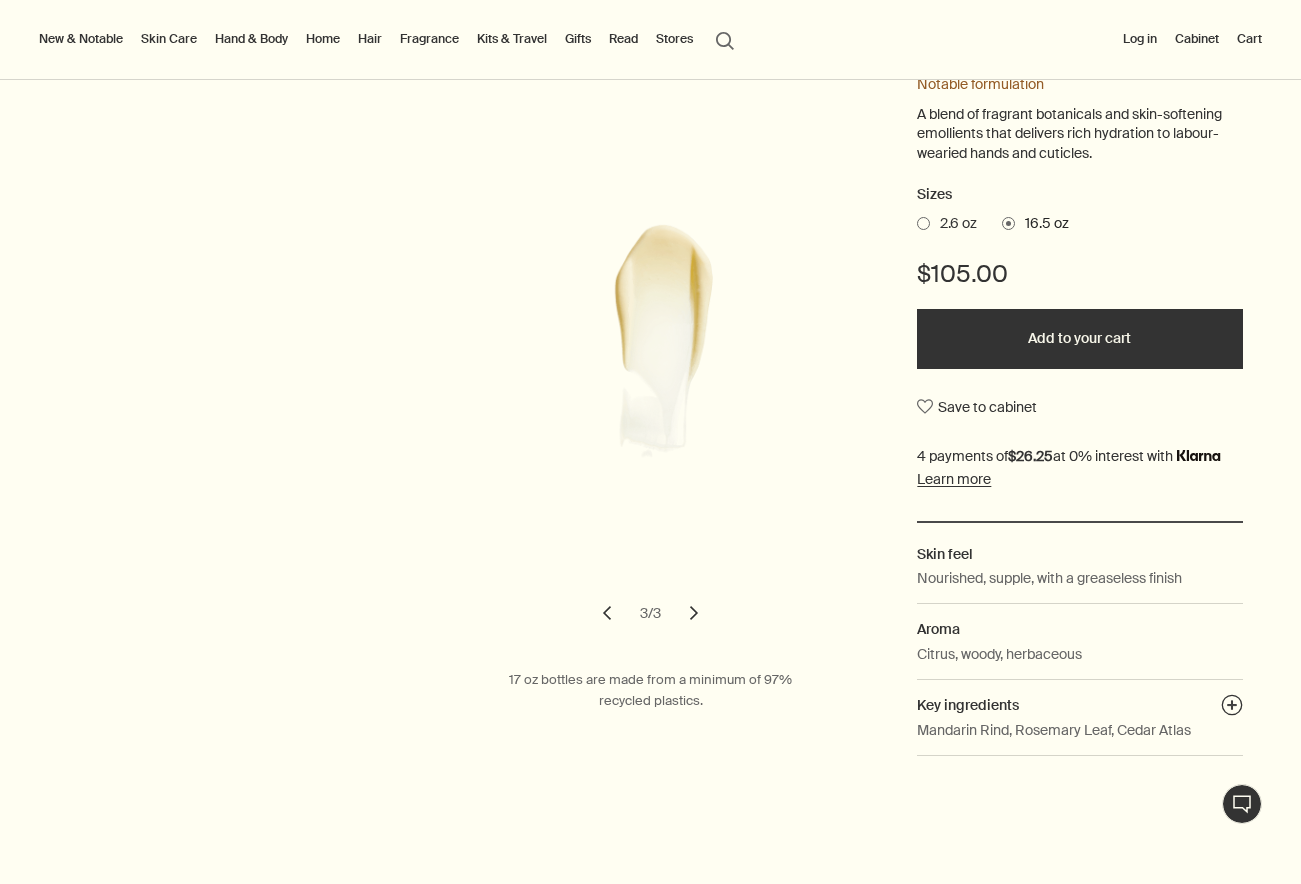 click on "chevron" at bounding box center [694, 613] 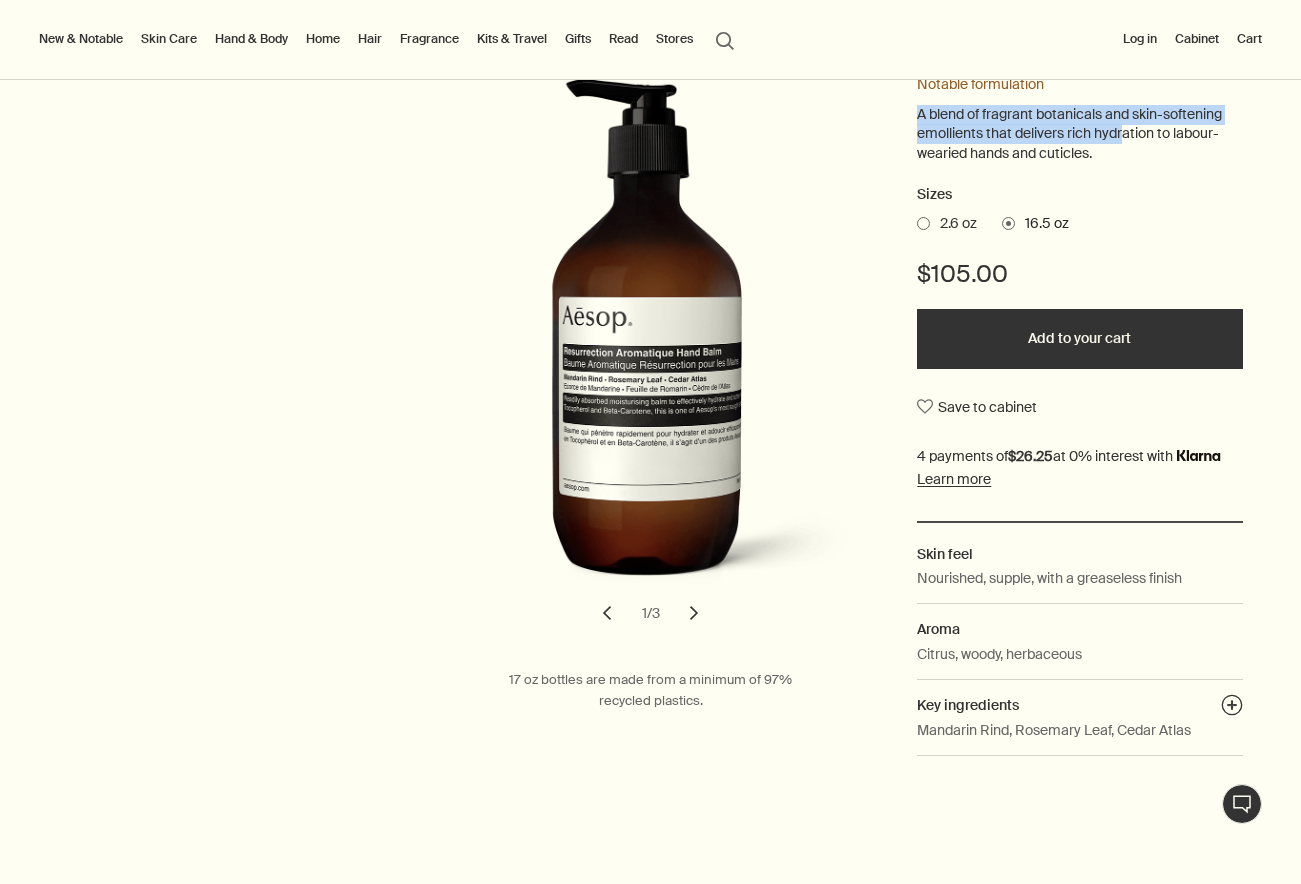 drag, startPoint x: 894, startPoint y: 108, endPoint x: 1113, endPoint y: 129, distance: 220.00455 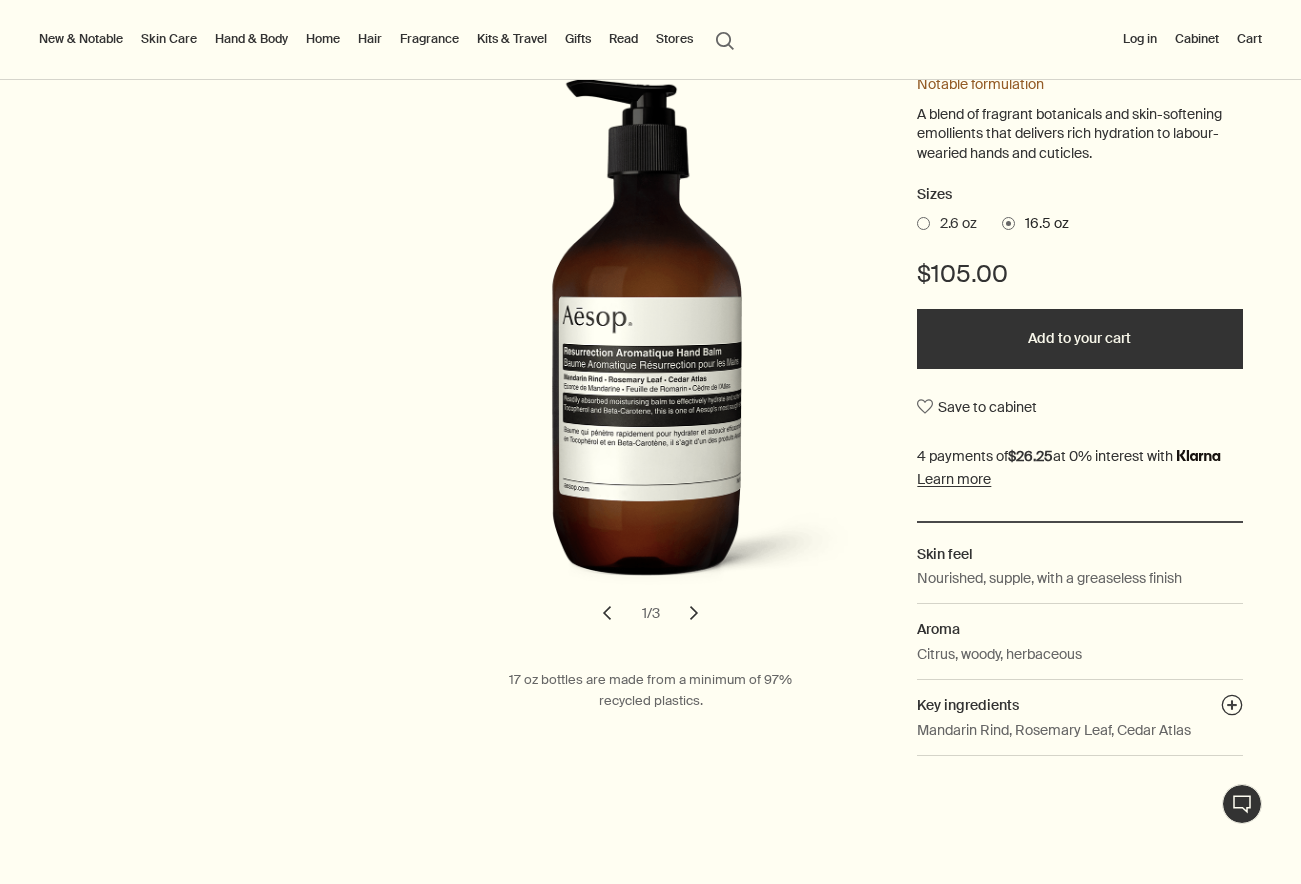 click at bounding box center (923, 223) 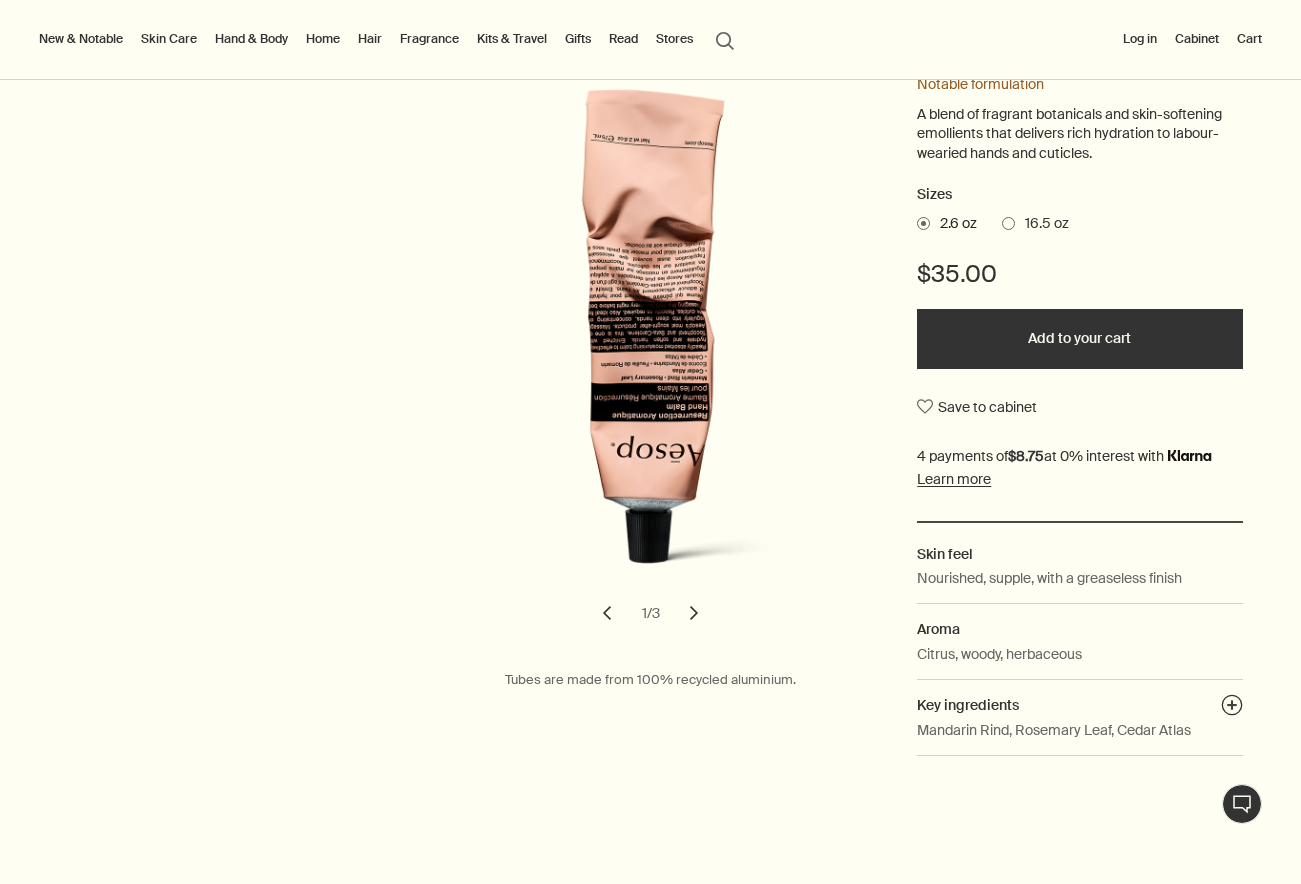 click at bounding box center [1008, 223] 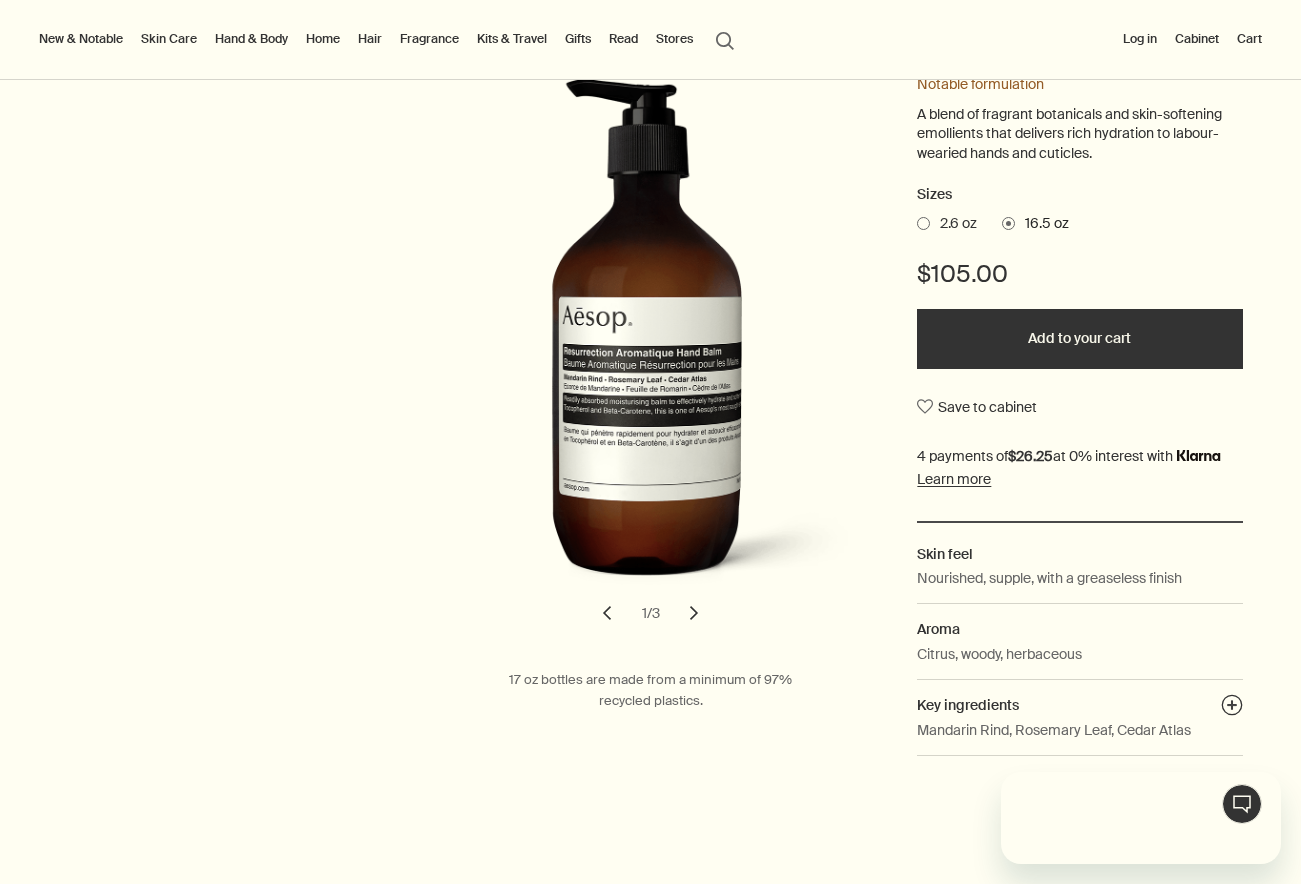 scroll, scrollTop: 0, scrollLeft: 0, axis: both 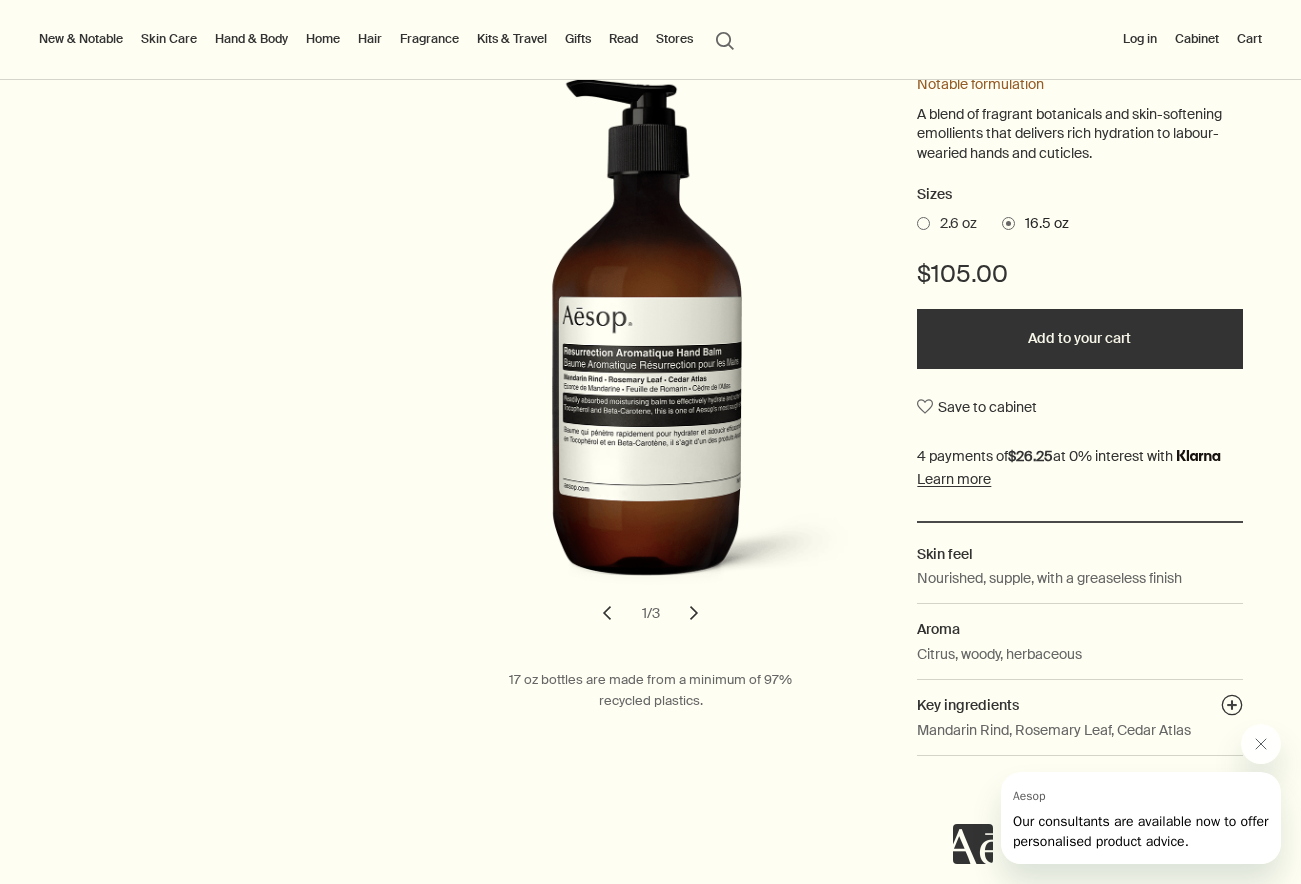 click on "Body & Hand Hand Washes & Balms Resurrection Aromatique Hand Balm Notable formulation A blend of fragrant botanicals and skin-softening emollients that delivers rich hydration to labour-wearied hands and cuticles. Sizes 2.6 oz 16.5 oz $105.00   Add to your cart Save to cabinet Skin feel Nourished, supple, with a greaseless finish Aroma Citrus, woody, herbaceous Key ingredients plusAndCloseWithCircle Mandarin [PERSON_NAME] Leaf, Cedar Atlas chevron chevron 1  /  3 17 oz bottles are made from a minimum of 97% recycled plastics." at bounding box center (650, 356) 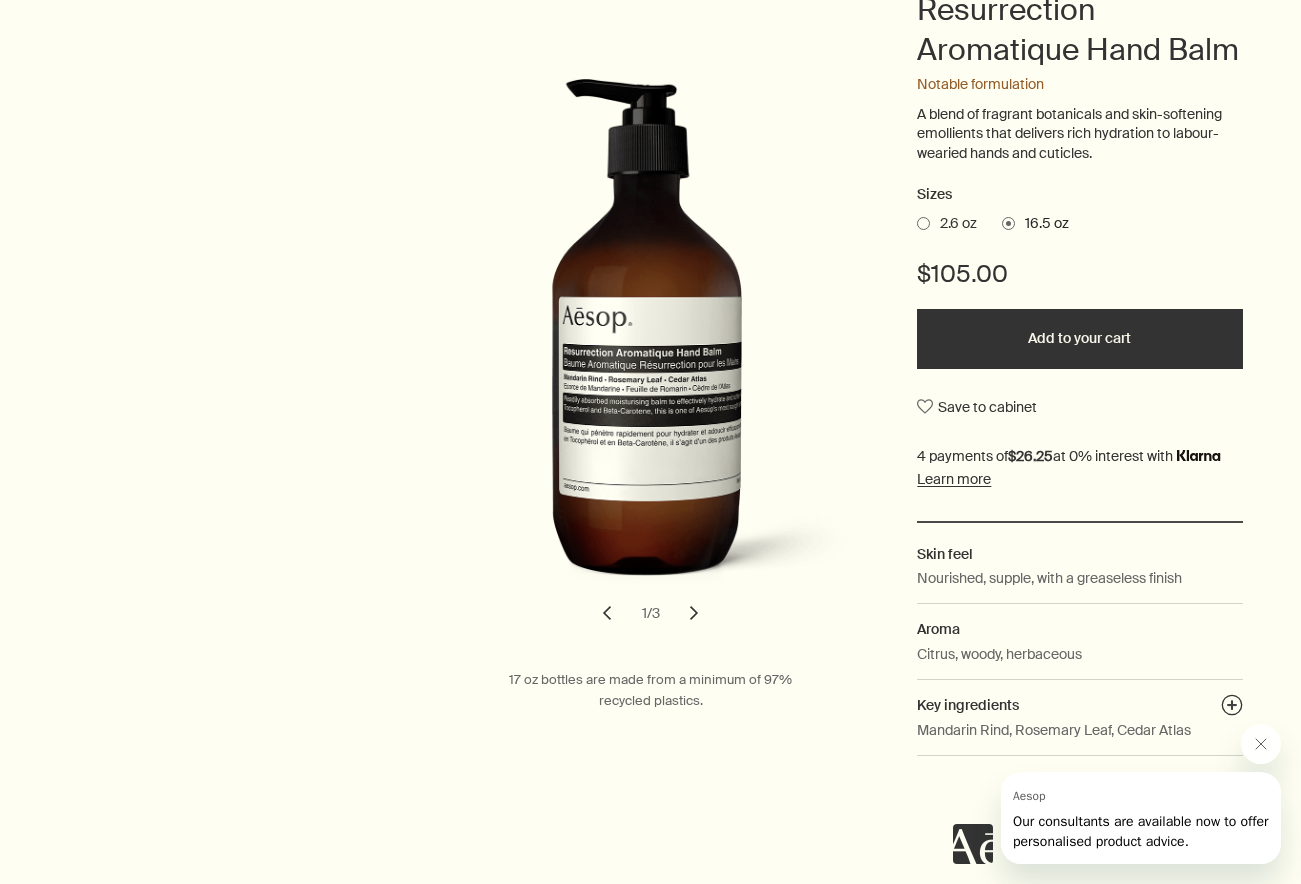 scroll, scrollTop: 0, scrollLeft: 0, axis: both 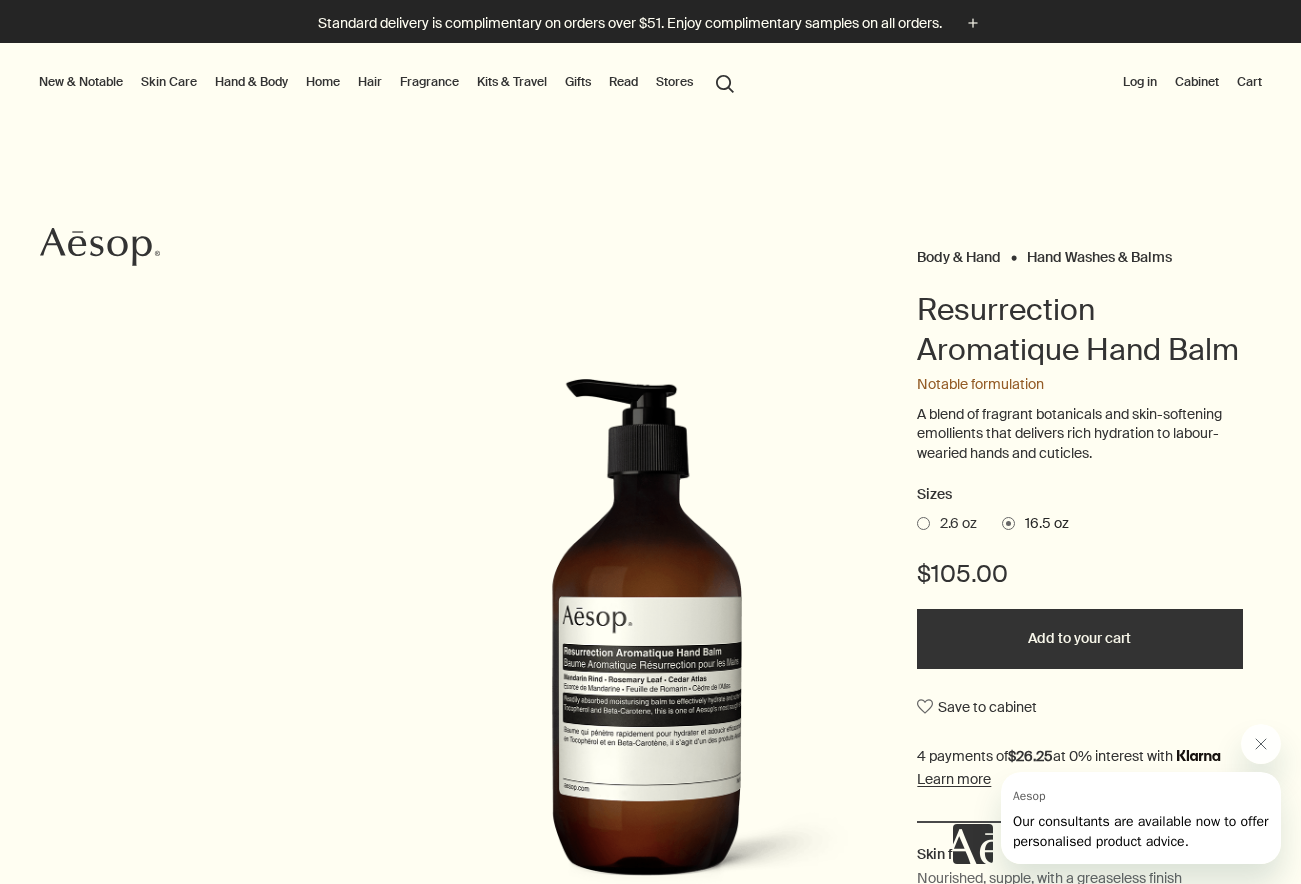 click on "search Search" at bounding box center (725, 82) 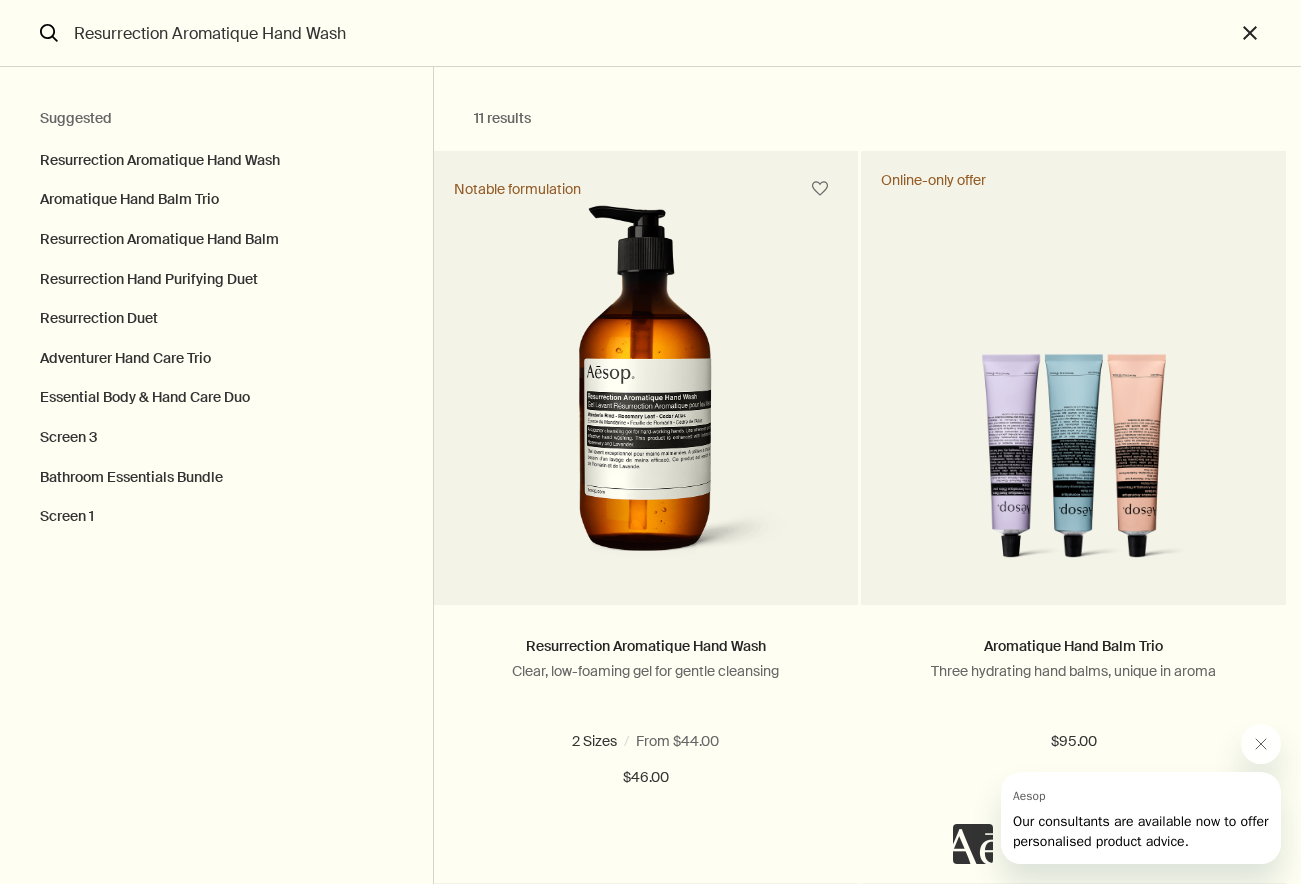 type on "Resurrection Aromatique Hand Wash" 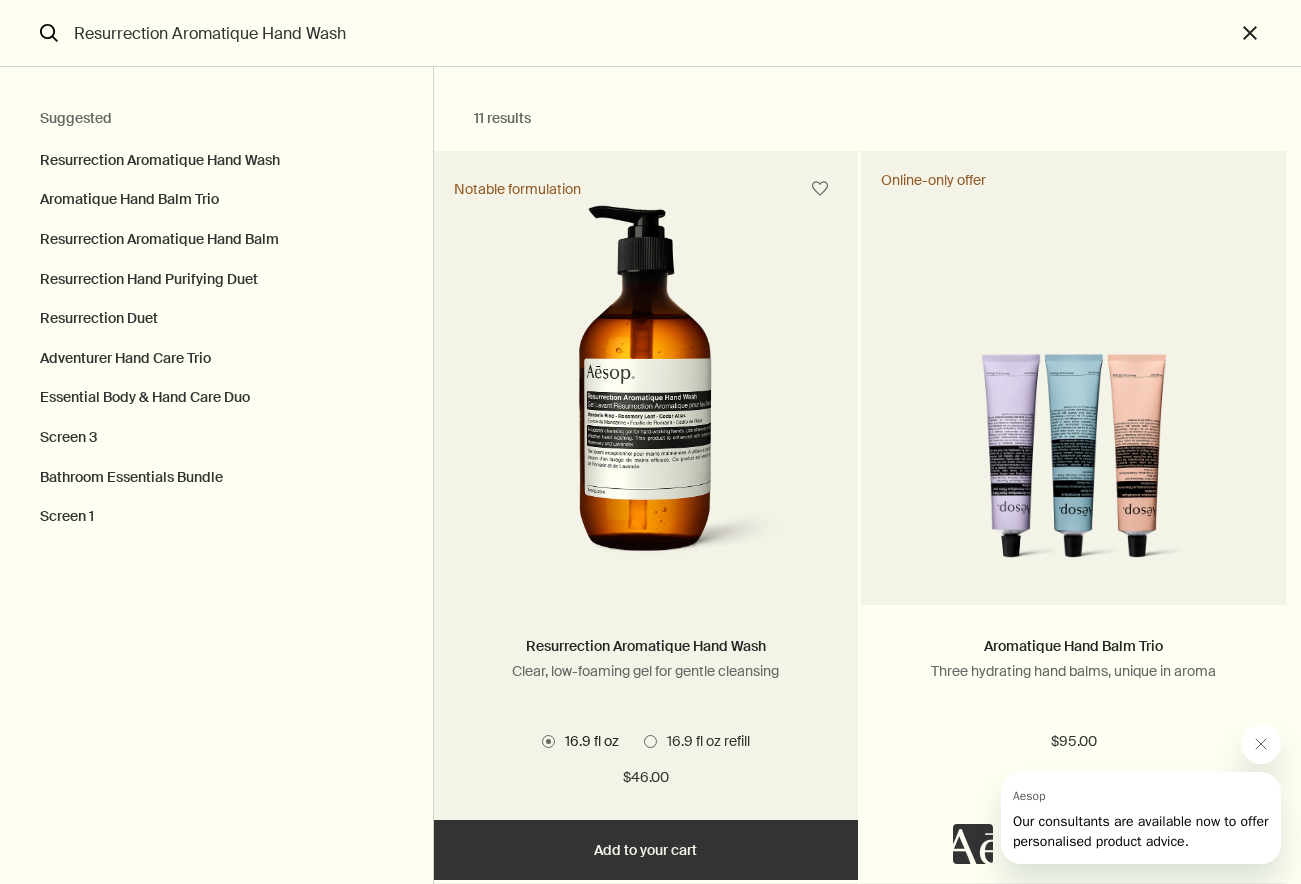 click at bounding box center (646, 390) 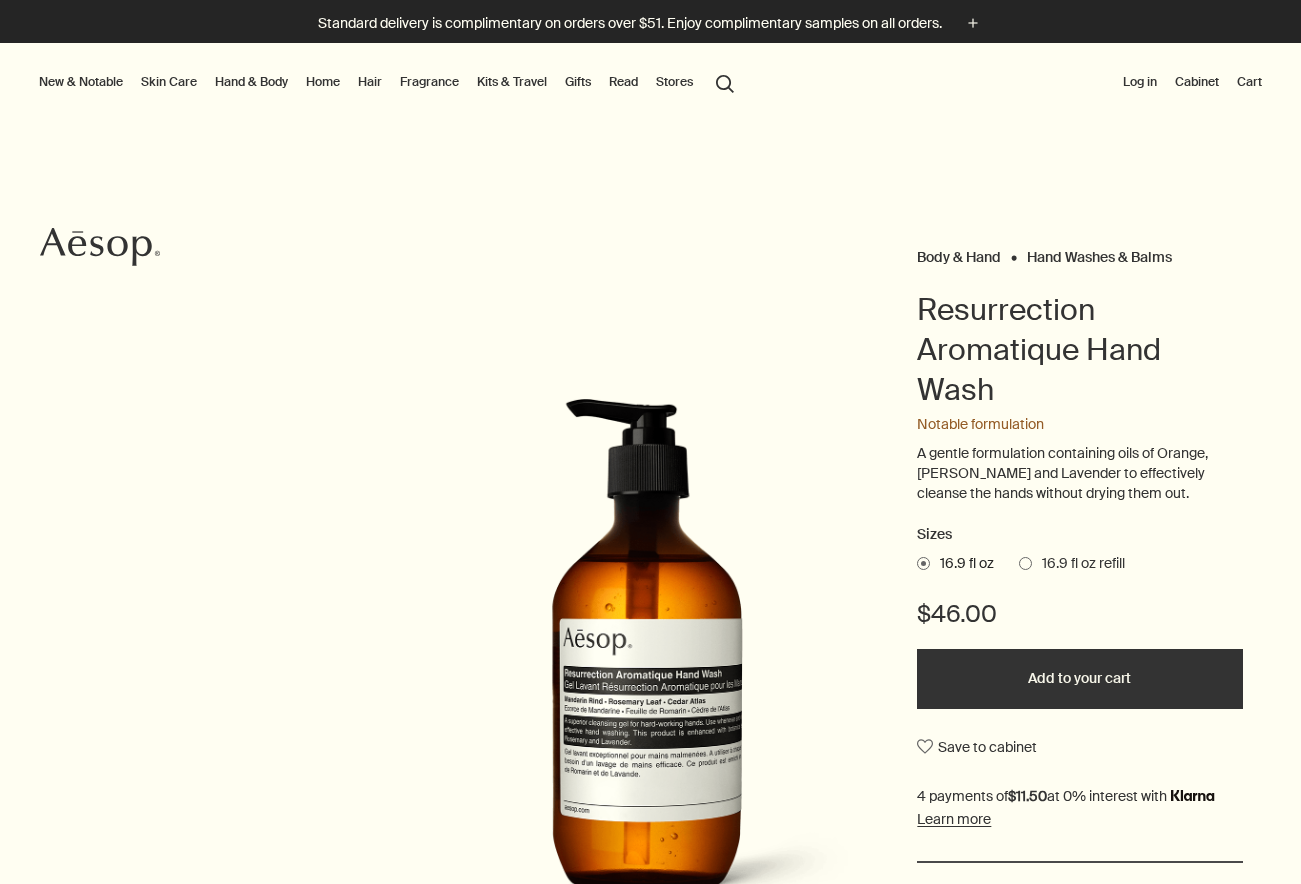 scroll, scrollTop: 0, scrollLeft: 0, axis: both 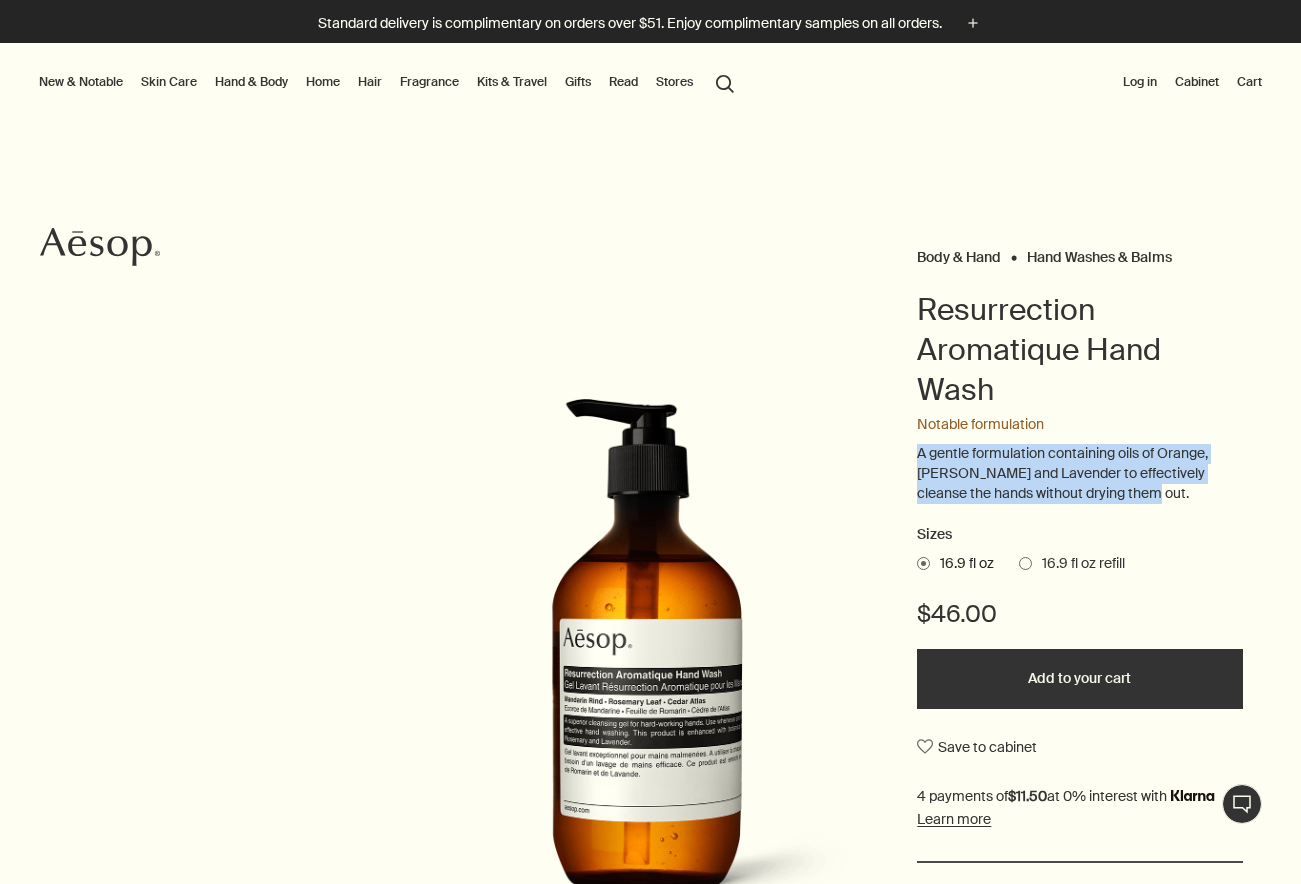 drag, startPoint x: 900, startPoint y: 448, endPoint x: 1075, endPoint y: 490, distance: 179.96944 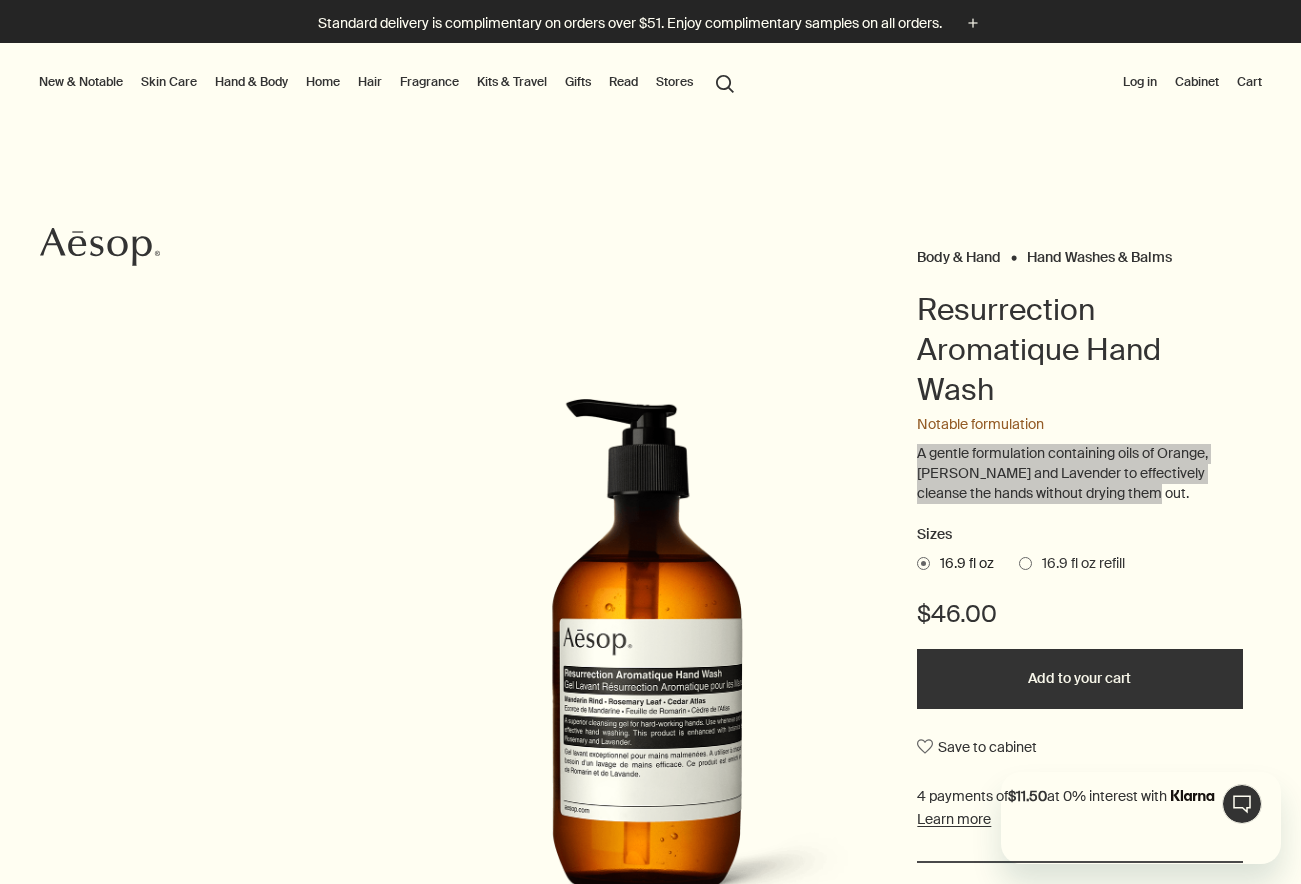 scroll, scrollTop: 0, scrollLeft: 0, axis: both 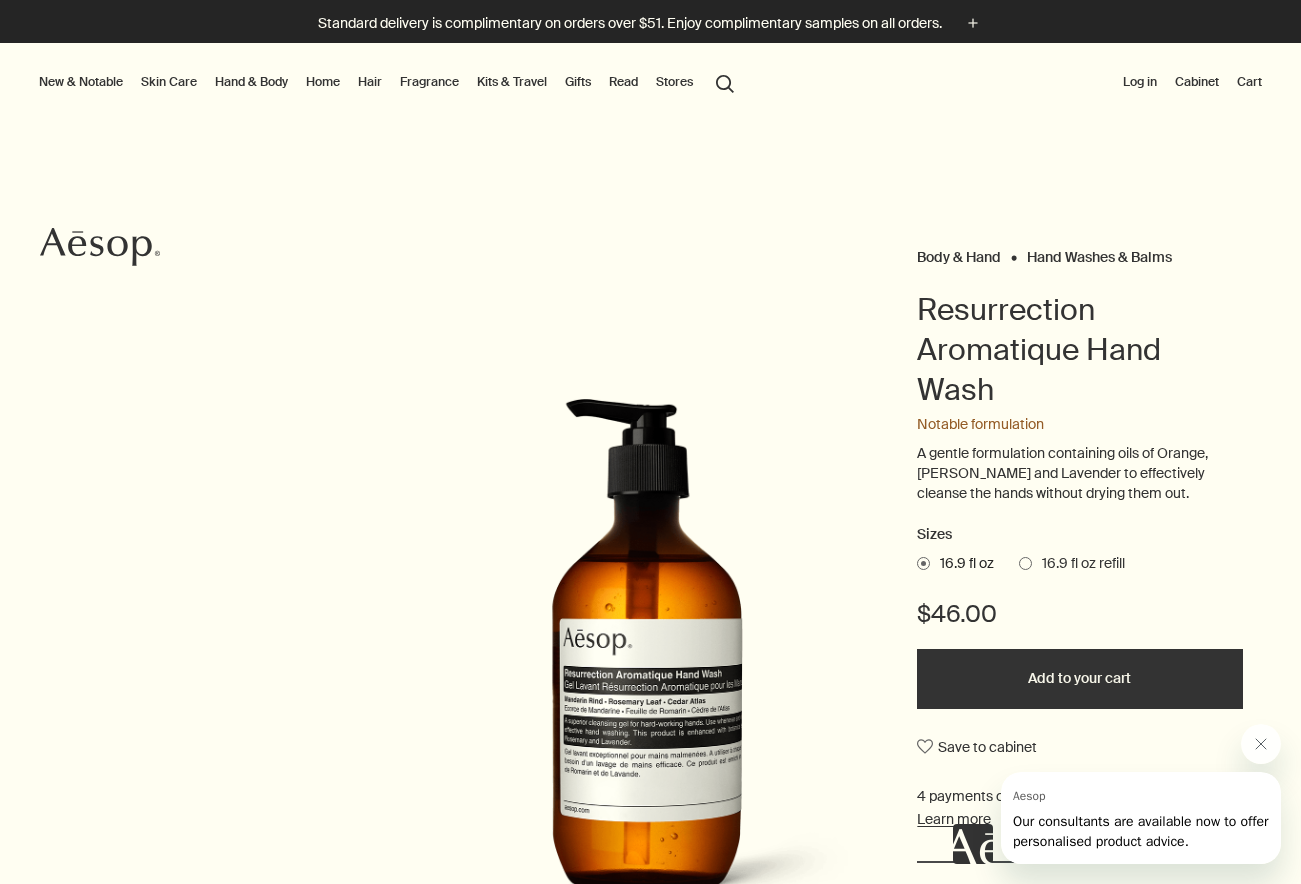 click on "Body & Hand Hand Washes & Balms Resurrection Aromatique Hand Wash Notable formulation A gentle formulation containing oils of Orange, Rosemary and Lavender to effectively cleanse the hands without drying them out. Sizes 16.9 fl oz 16.9 fl oz refill $46.00   Add to your cart Save to cabinet Skin feel Cleansed, refreshed Aroma Citrus, woody, herbaceous Key ingredients plusAndCloseWithCircle Mandarin Rind, Rosemary Leaf, Cedar Atlas chevron chevron 1  /  2 Bottles are made from a minimum of 97% recycled plastics." at bounding box center (650, 676) 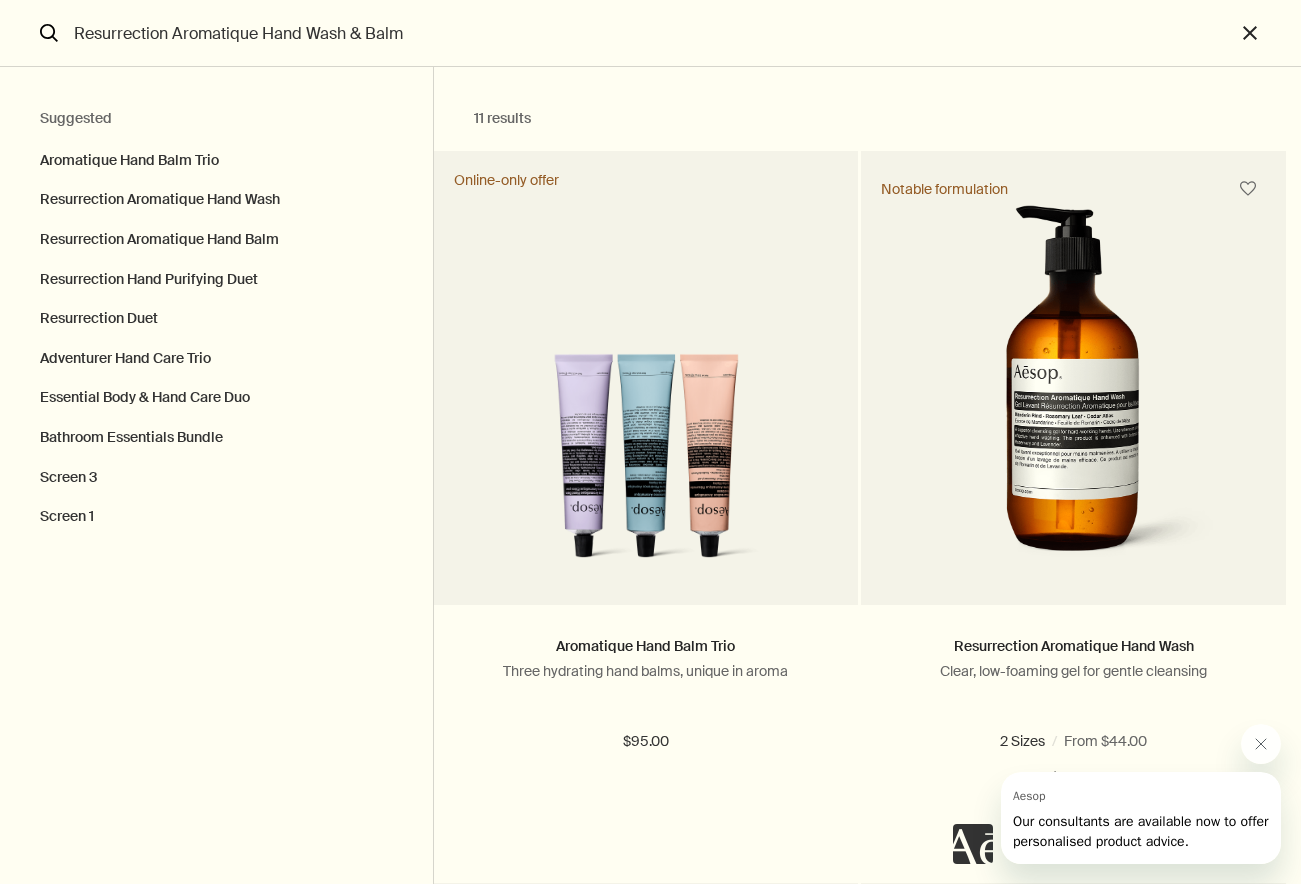 click on "Resurrection Aromatique Hand Wash & Balm" at bounding box center (650, 33) 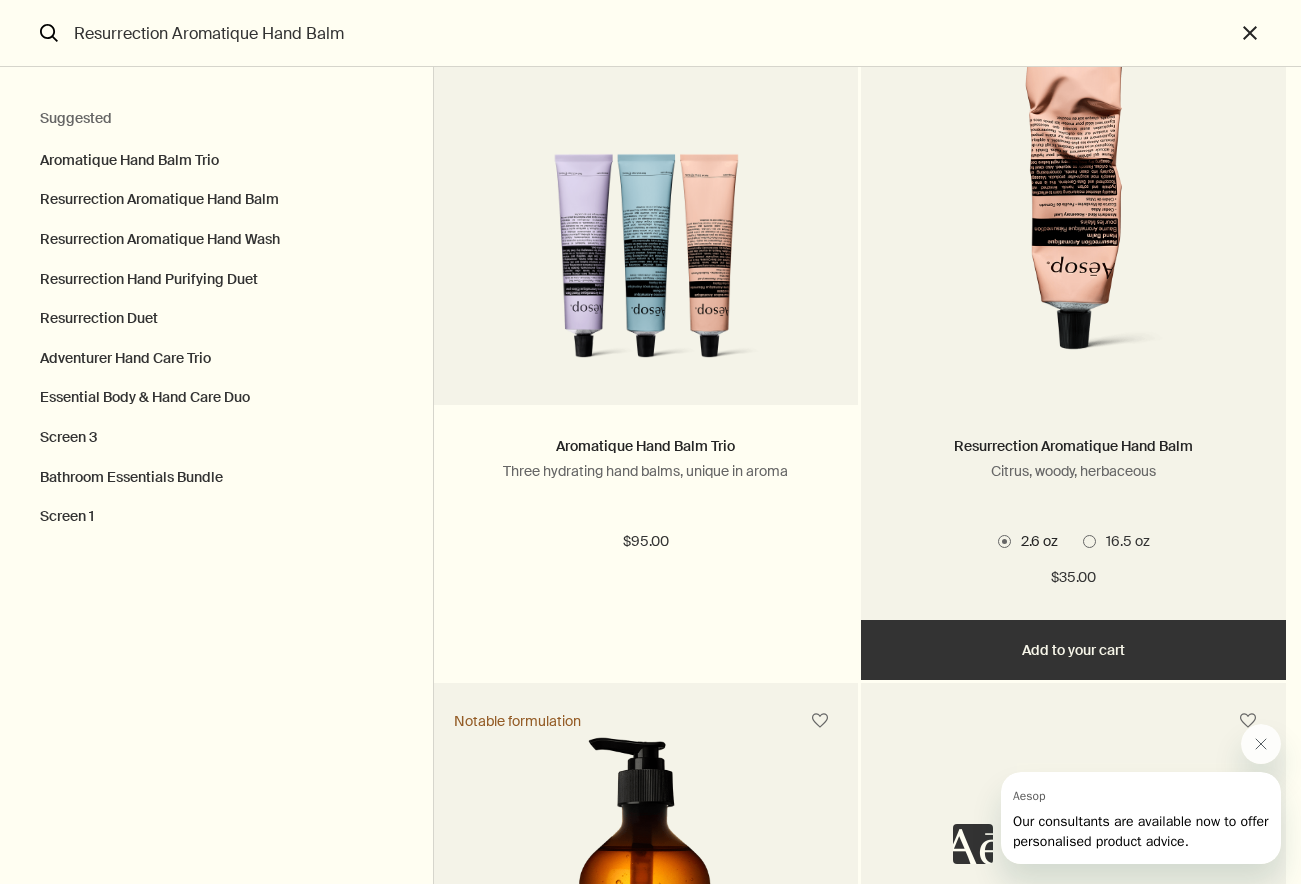 scroll, scrollTop: 0, scrollLeft: 0, axis: both 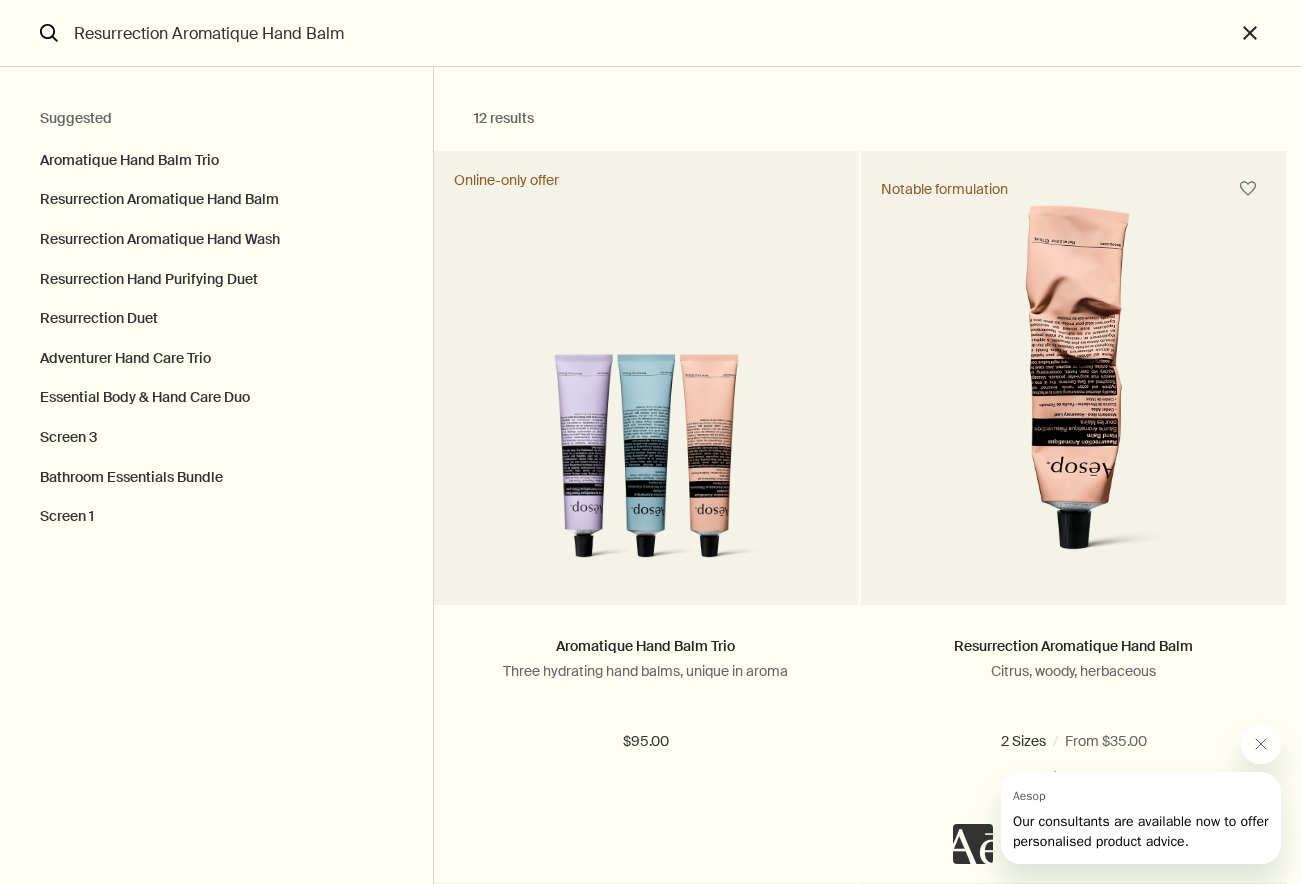 type on "Resurrection Aromatique Hand Balm" 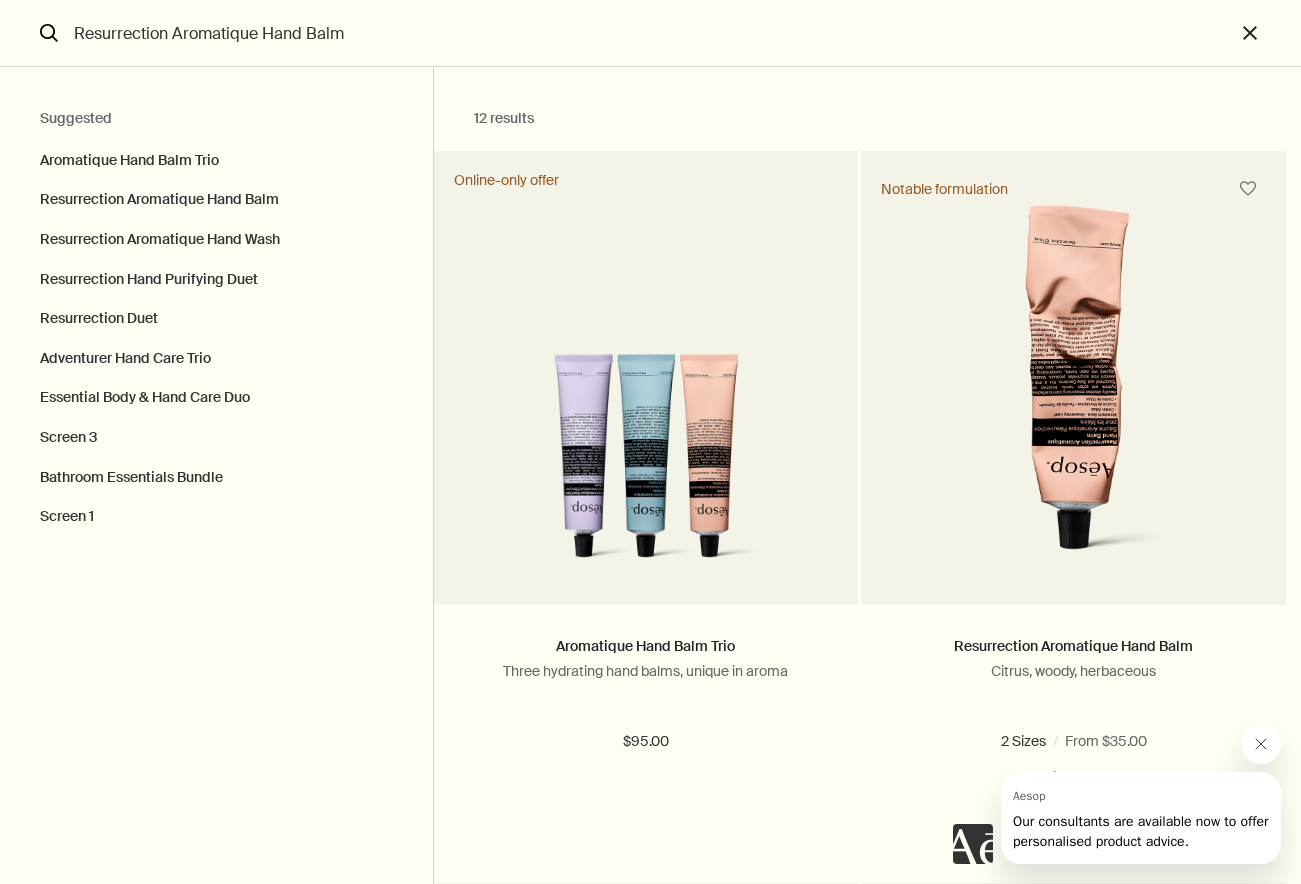 click 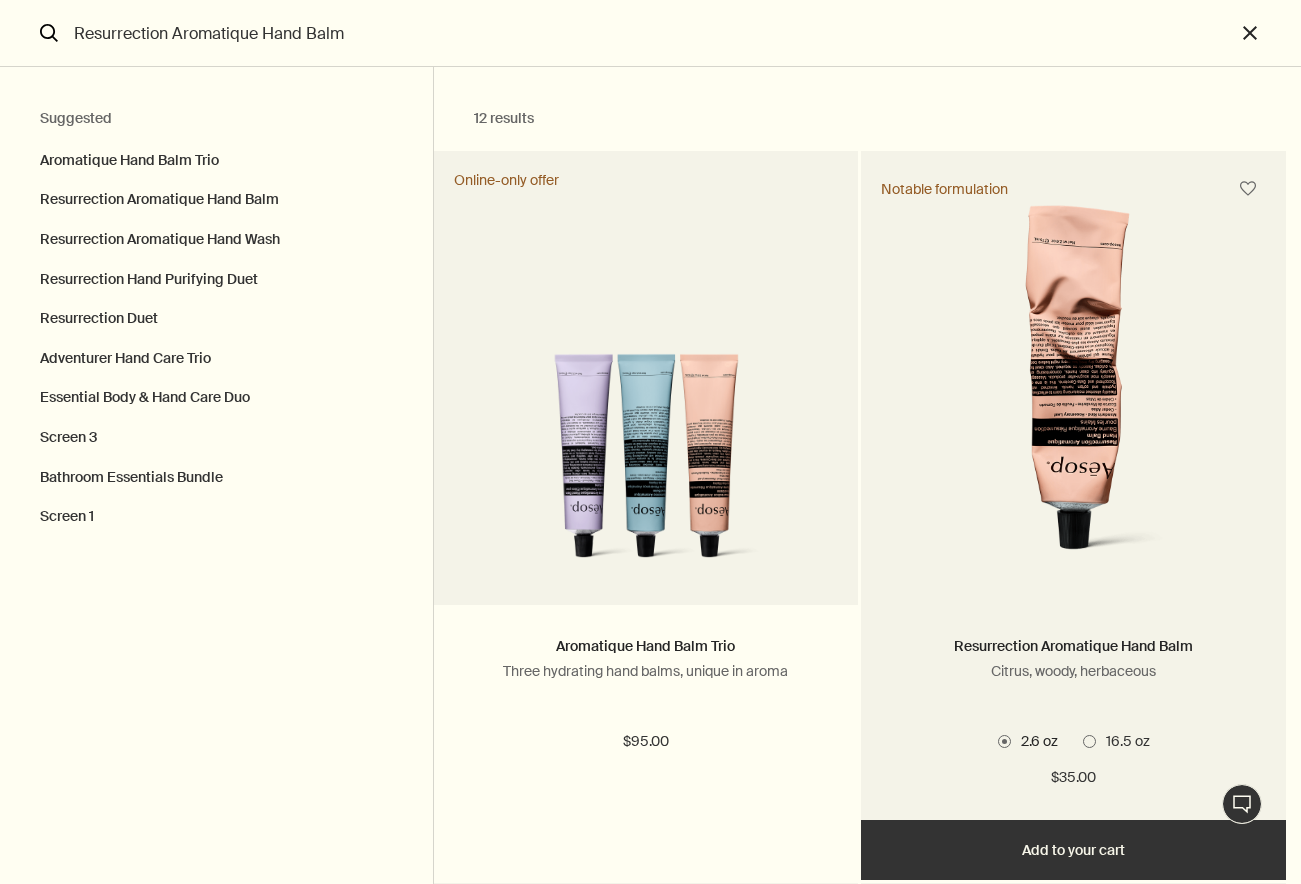 click at bounding box center (1089, 741) 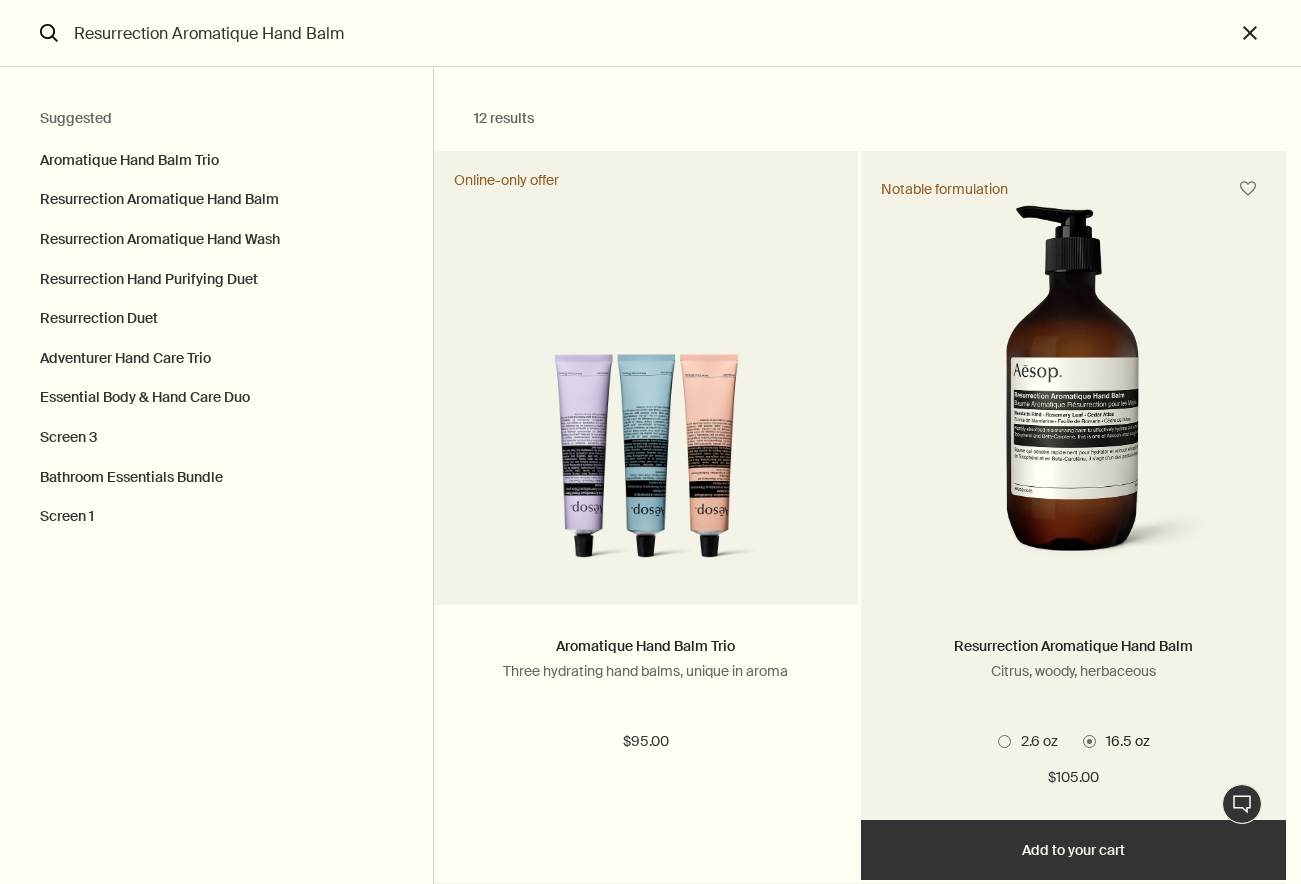 click at bounding box center [1073, 390] 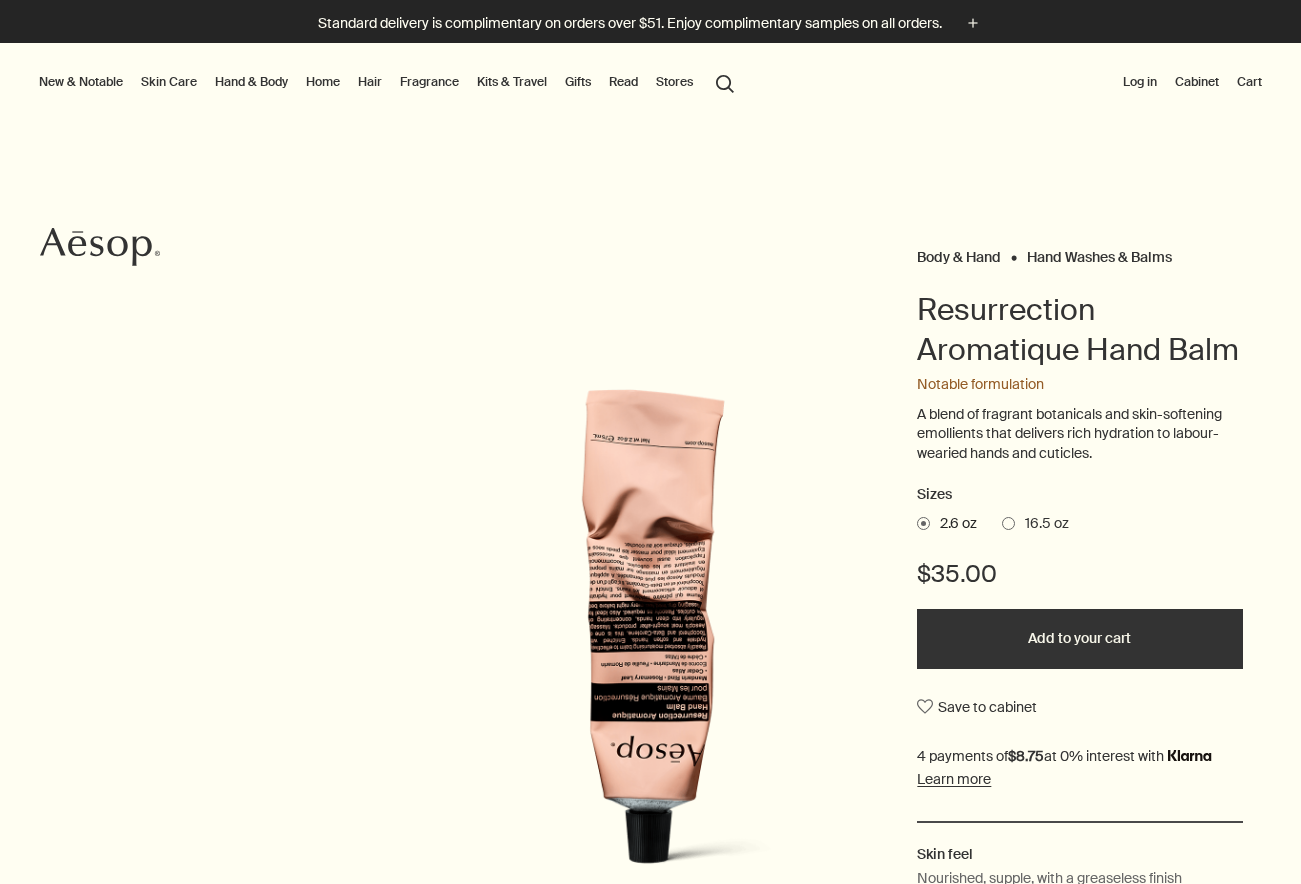 scroll, scrollTop: 0, scrollLeft: 0, axis: both 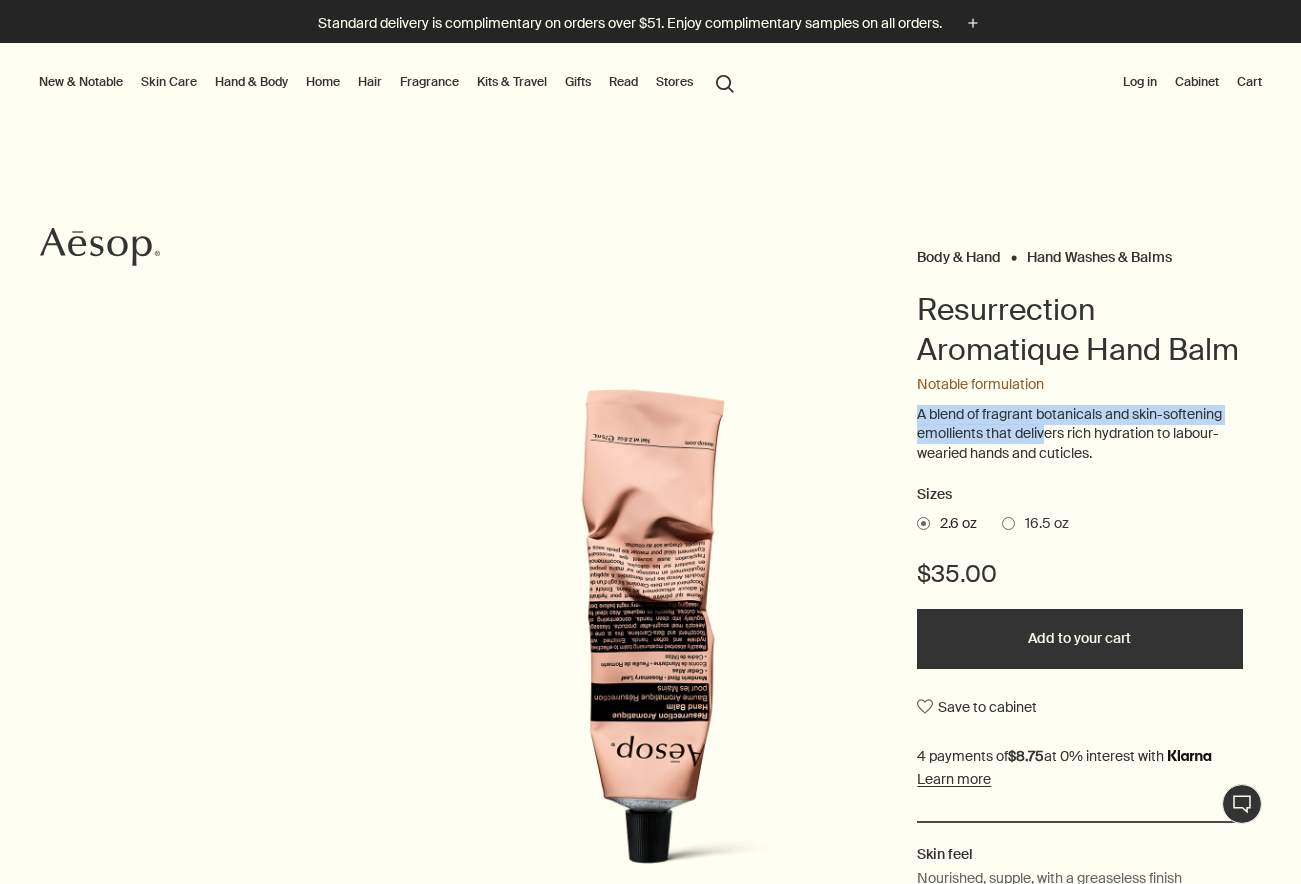drag, startPoint x: 903, startPoint y: 414, endPoint x: 1034, endPoint y: 439, distance: 133.36417 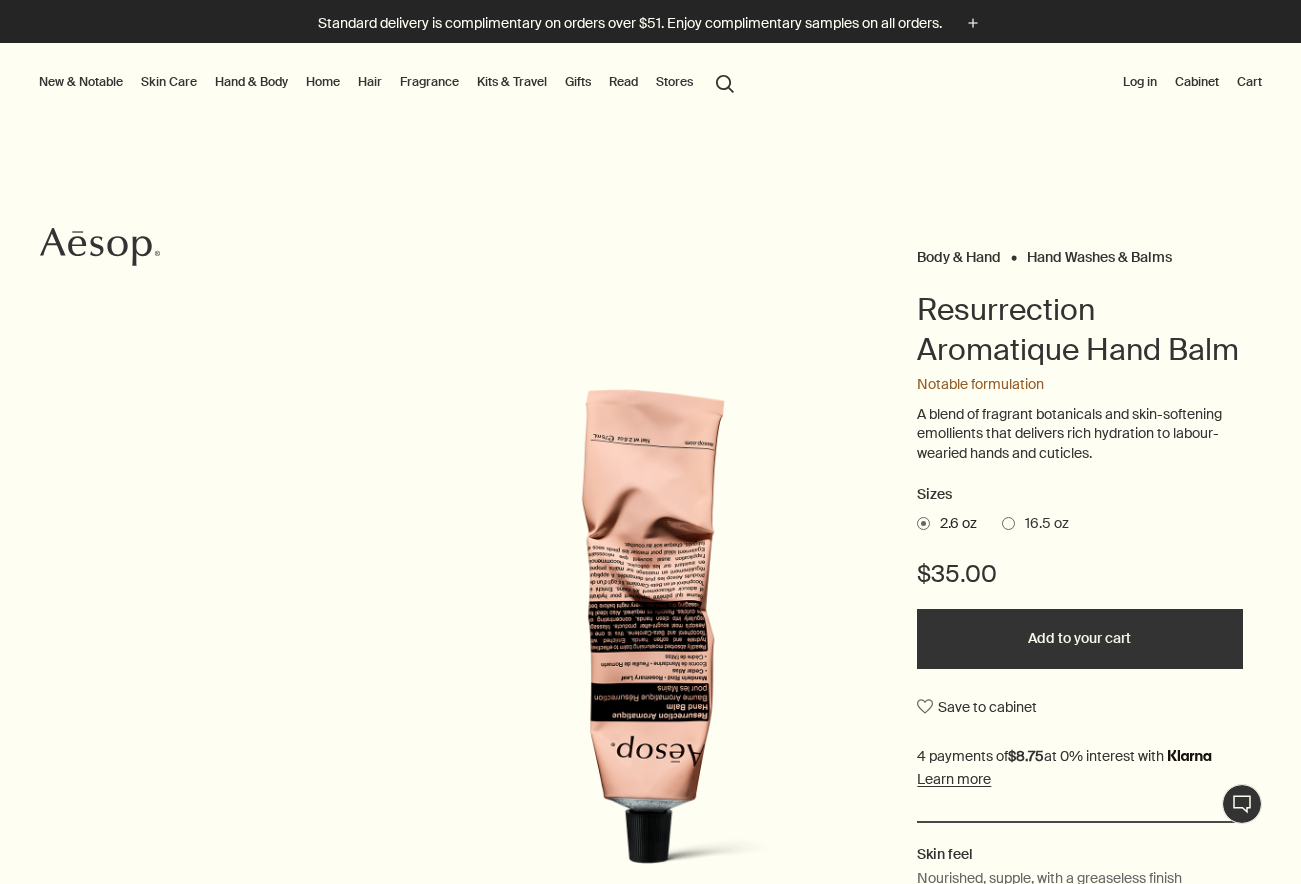 click at bounding box center (1008, 523) 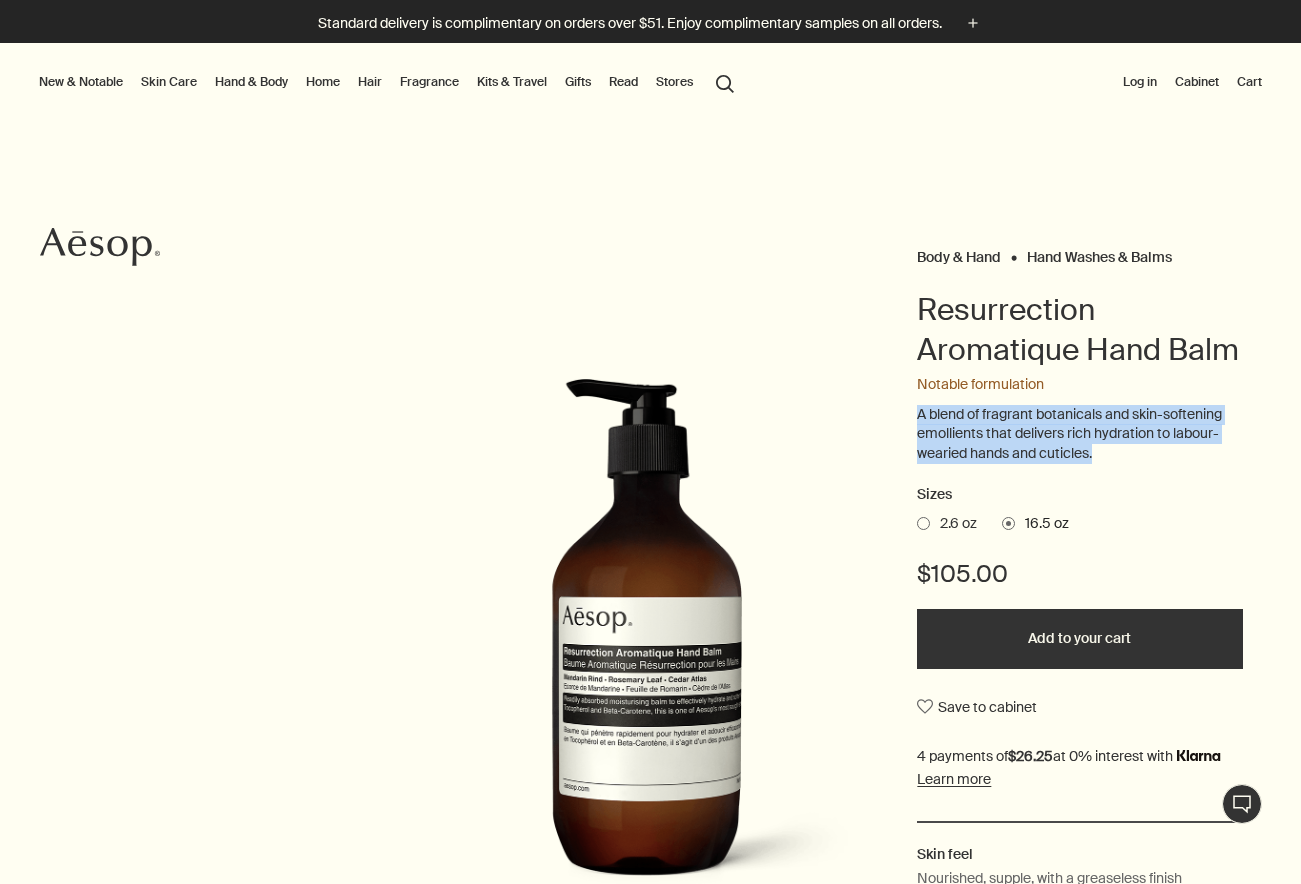 drag, startPoint x: 1007, startPoint y: 438, endPoint x: 1044, endPoint y: 446, distance: 37.85499 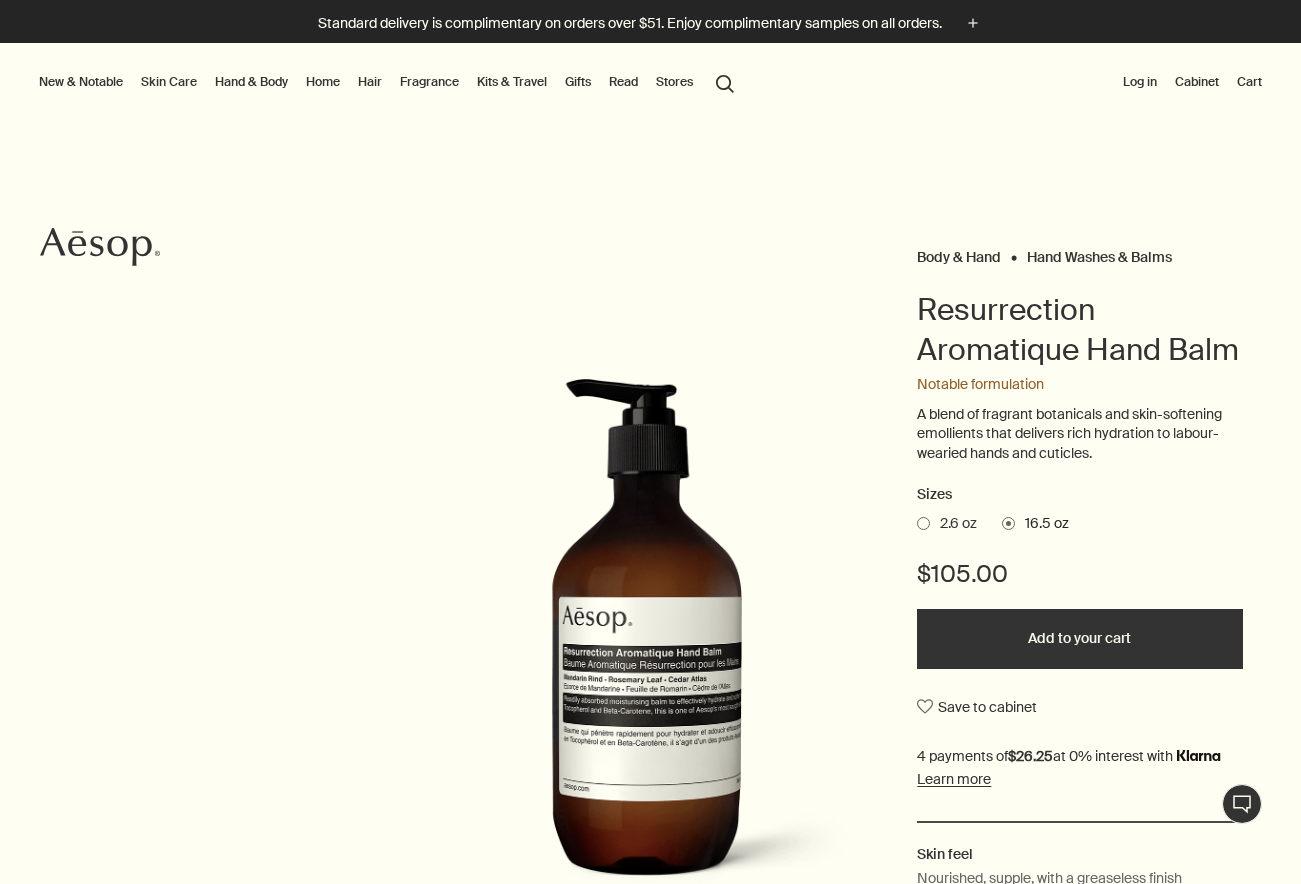 click on "Body & Hand Hand Washes & Balms Resurrection Aromatique Hand Balm Notable formulation A blend of fragrant botanicals and skin-softening emollients that delivers rich hydration to labour-wearied hands and cuticles. Sizes 2.6 oz 16.5 oz $105.00   Add to your cart Save to cabinet Skin feel Nourished, supple, with a greaseless finish Aroma Citrus, woody, herbaceous Key ingredients plusAndCloseWithCircle Mandarin [PERSON_NAME] Leaf, Cedar Atlas chevron chevron 1  /  3 17 oz bottles are made from a minimum of 97% recycled plastics." at bounding box center [650, 656] 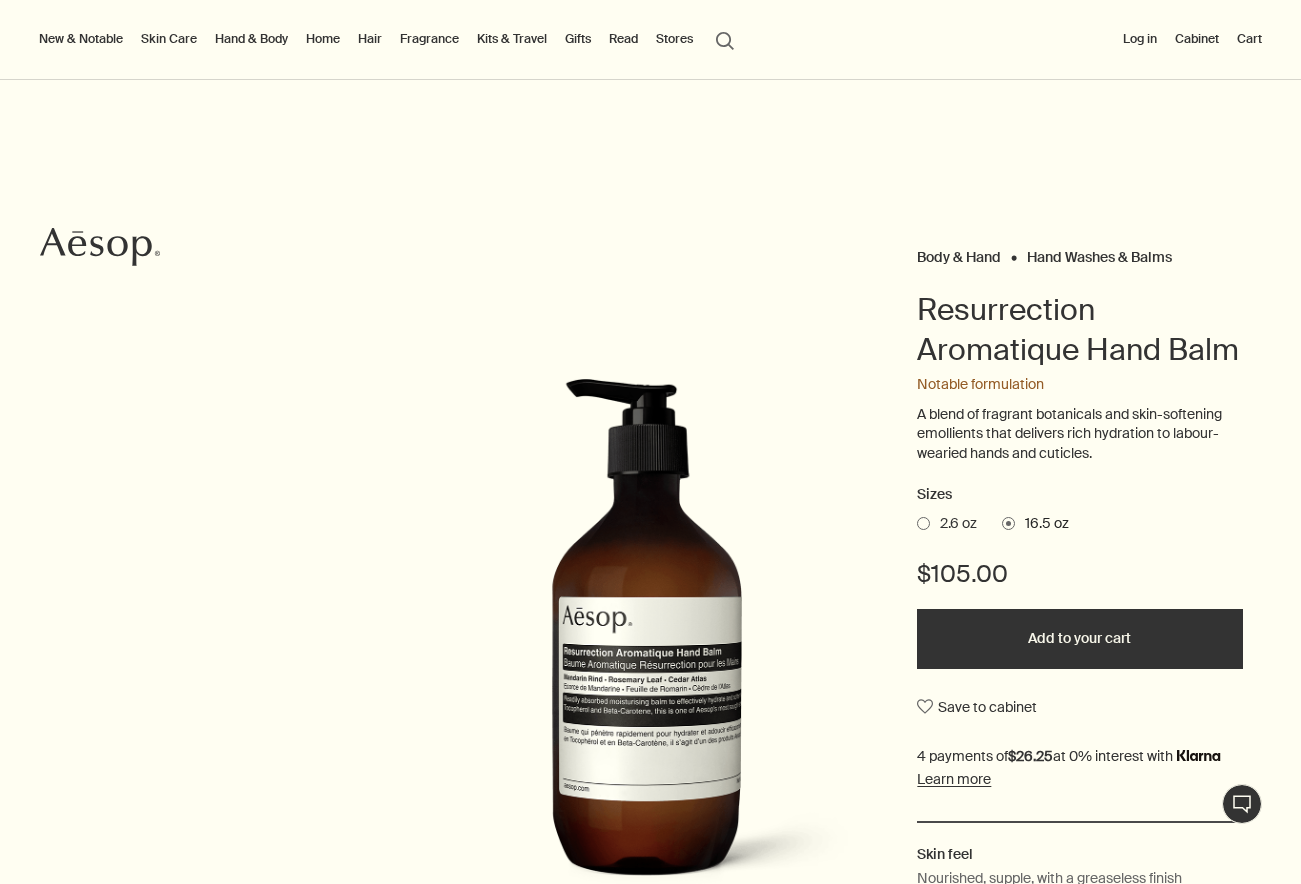 scroll, scrollTop: 400, scrollLeft: 0, axis: vertical 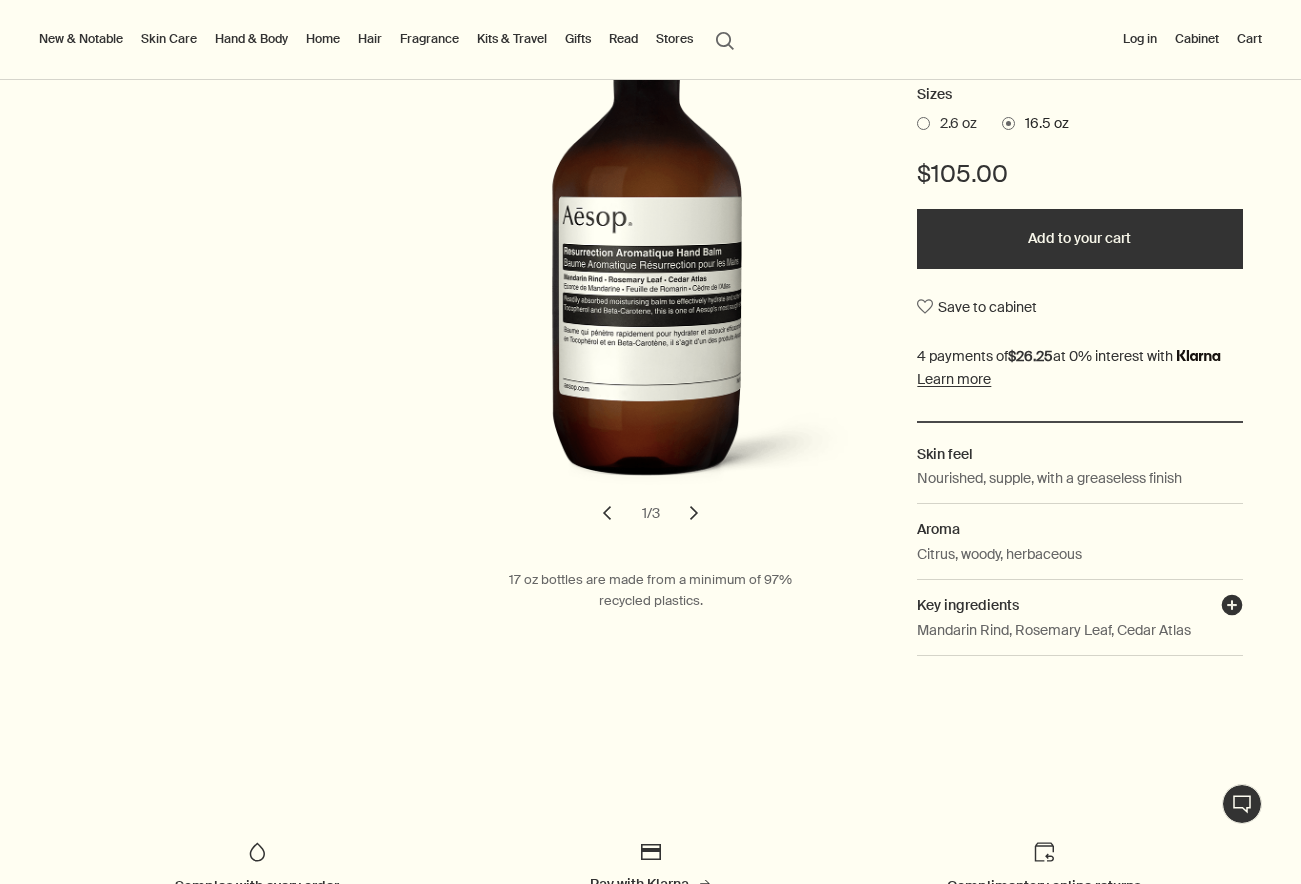 click on "plusAndCloseWithCircle" at bounding box center (1232, 608) 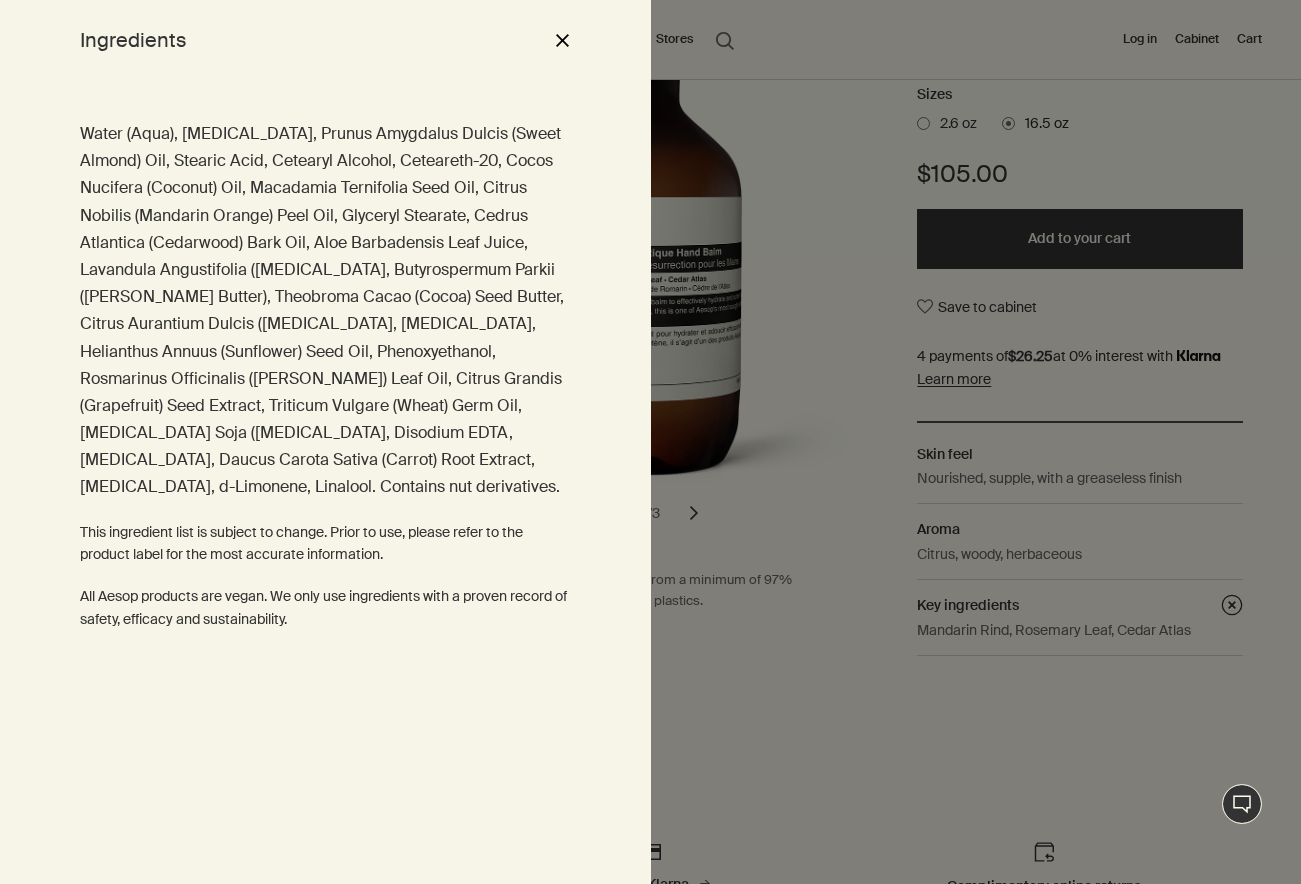 click at bounding box center [650, 442] 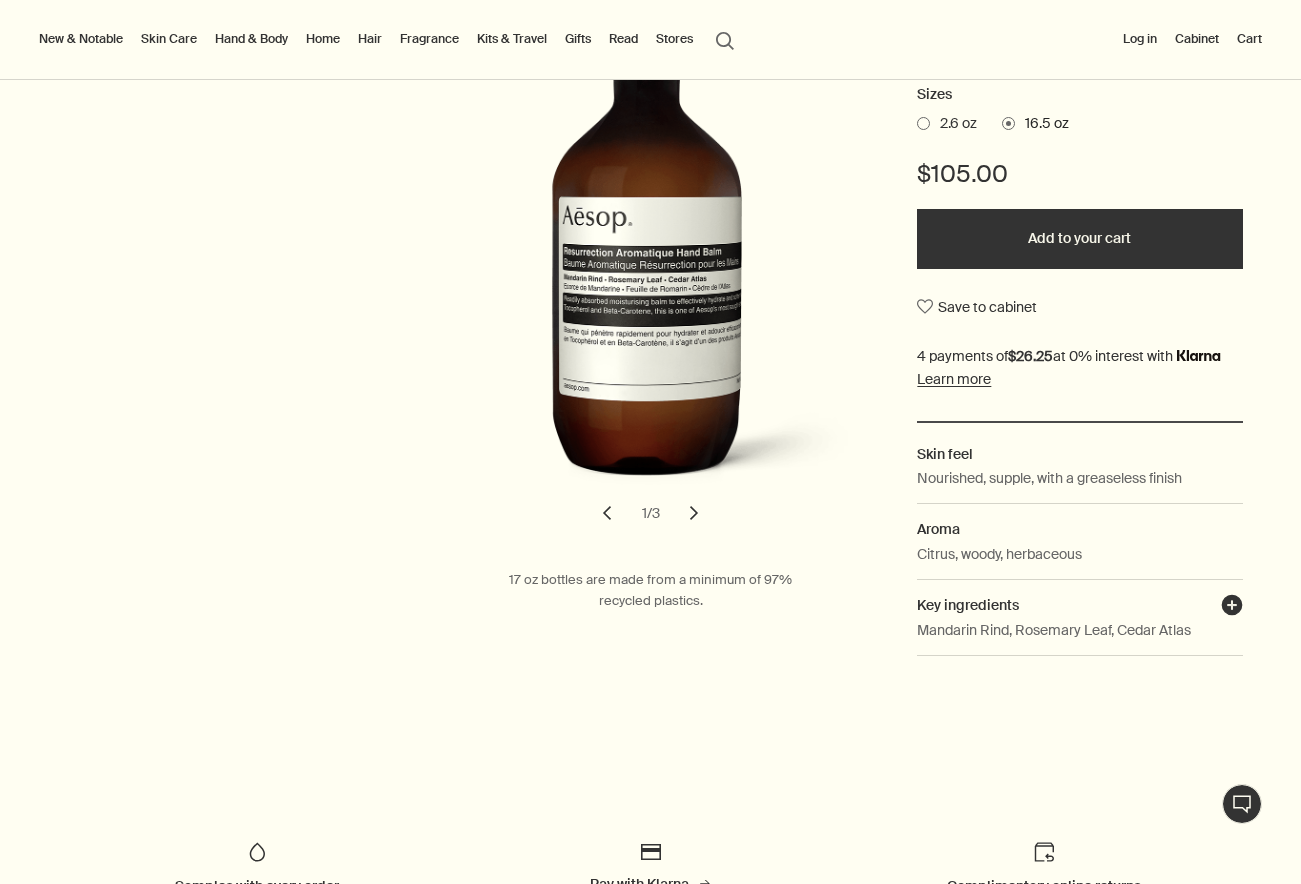 click on "plusAndCloseWithCircle" at bounding box center [1232, 608] 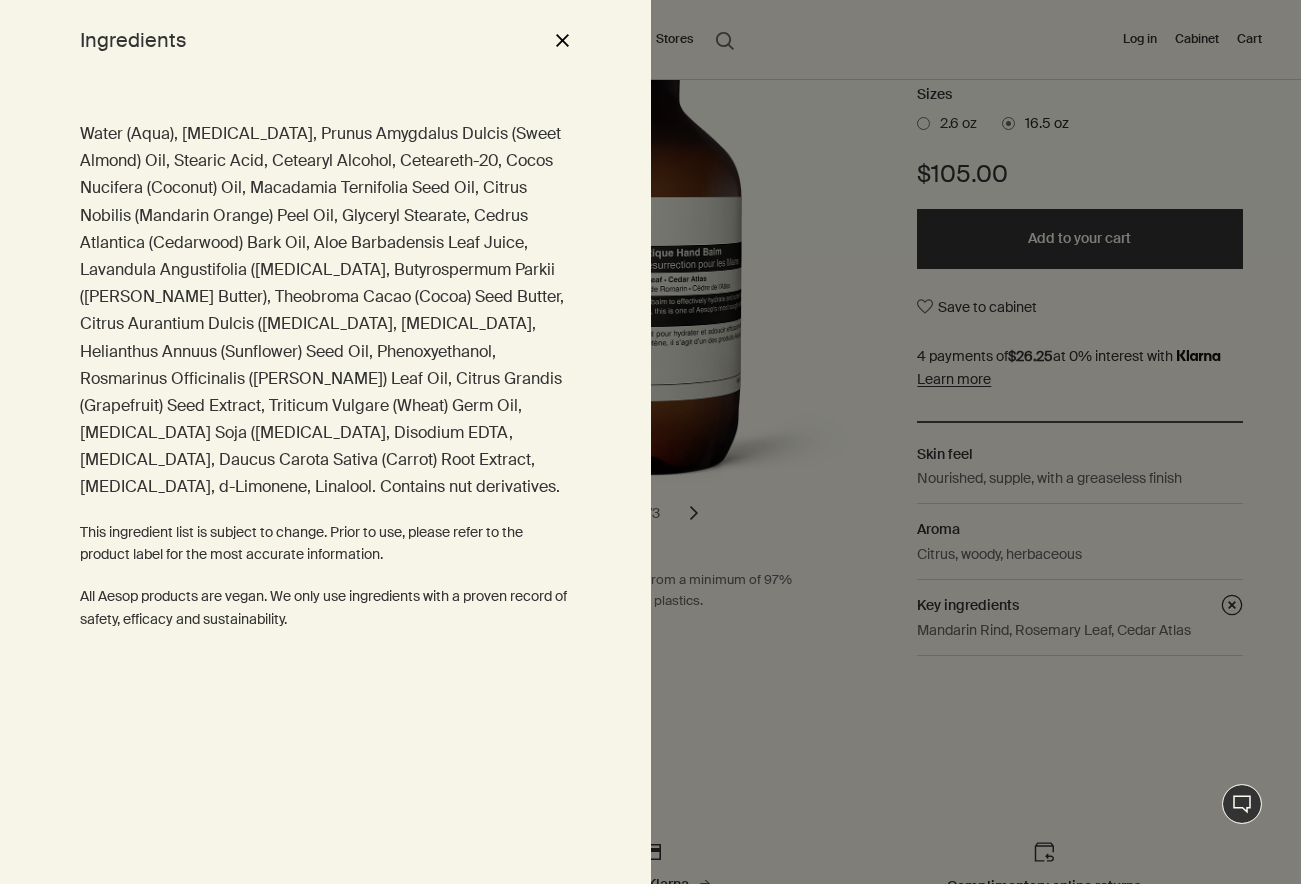 click at bounding box center [650, 442] 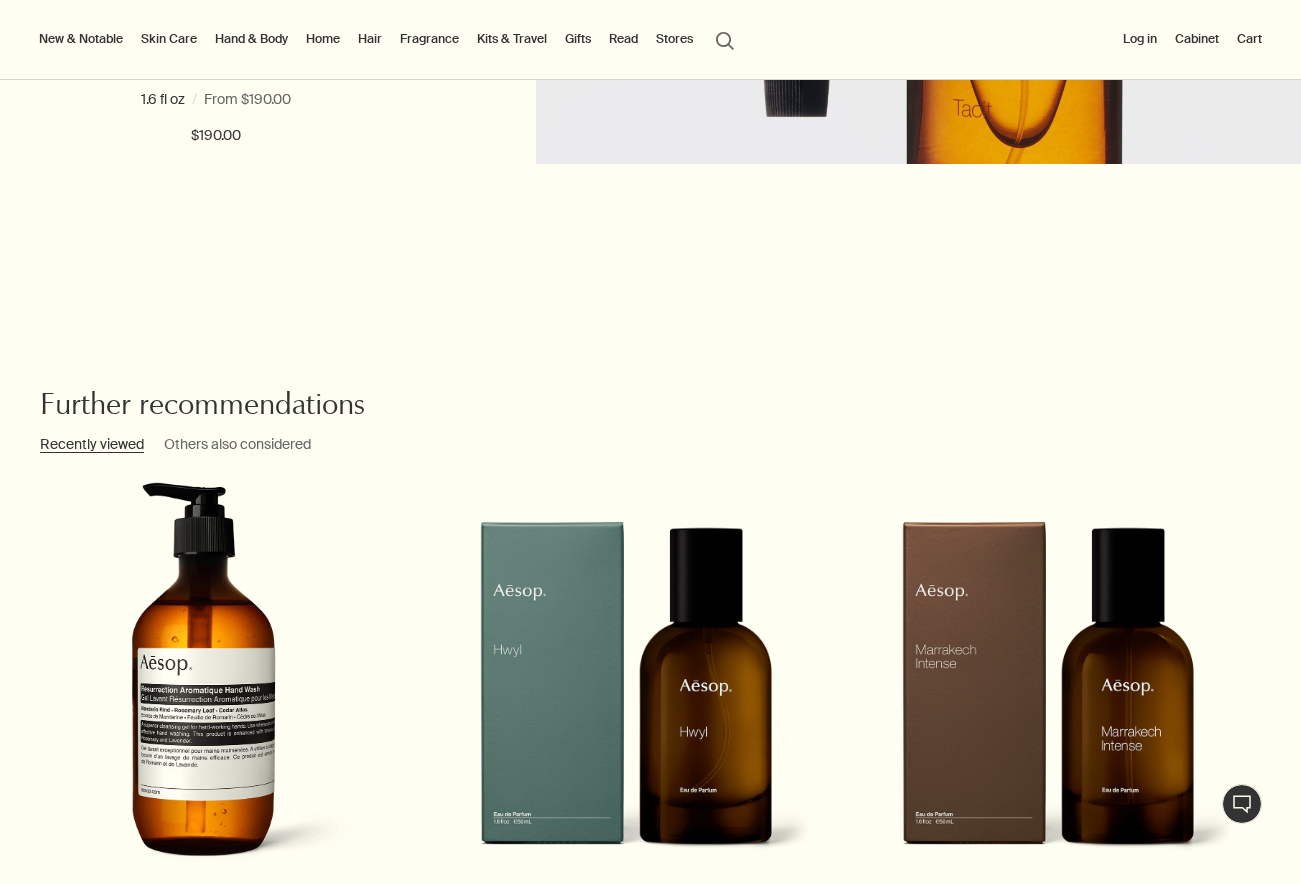 scroll, scrollTop: 2300, scrollLeft: 0, axis: vertical 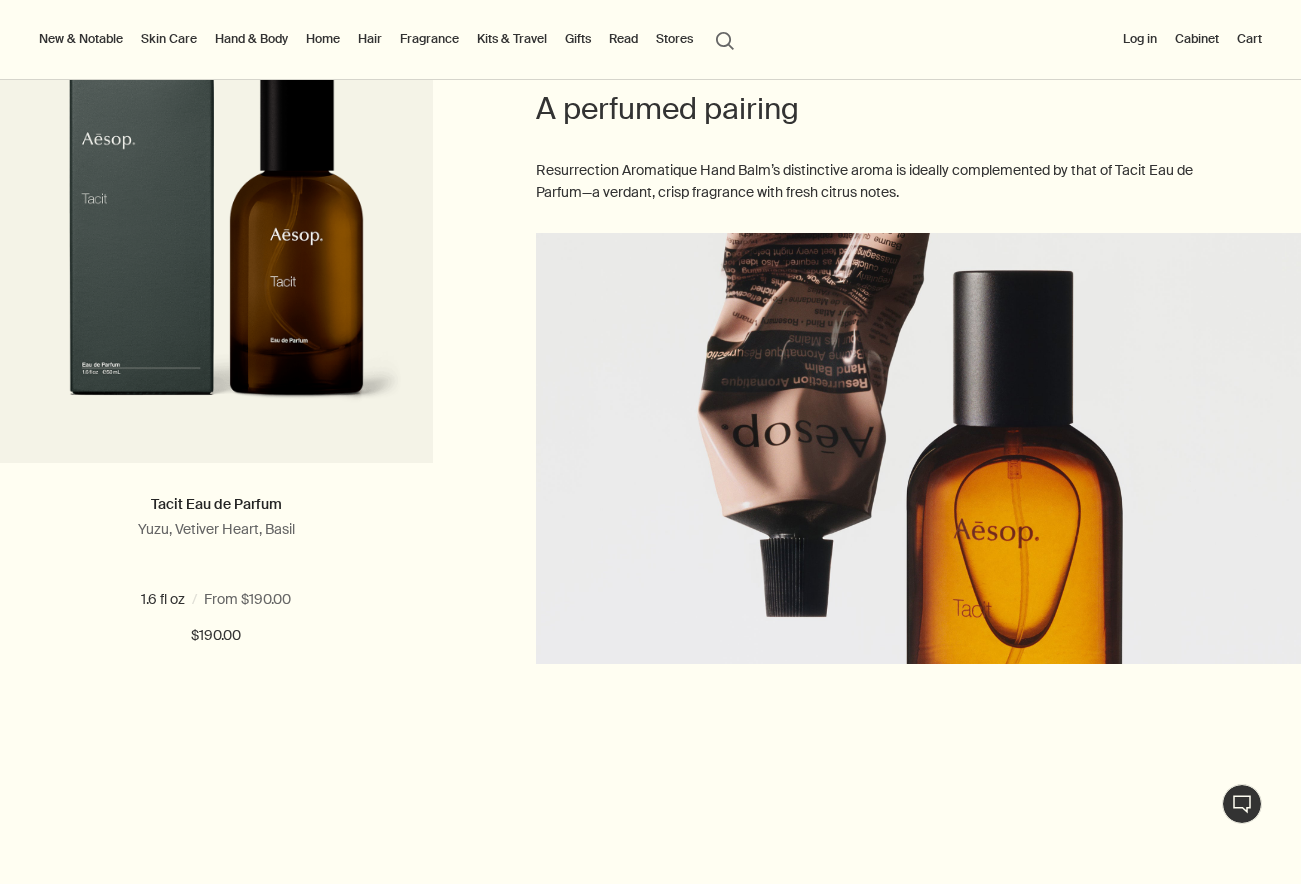 click on "Further recommendations
Recently viewed
Others also considered
chevron
Resurrection Aromatique Hand Wash
A trio of hand and body care staples
Hwyl Eau de Parfum" at bounding box center (650, 1184) 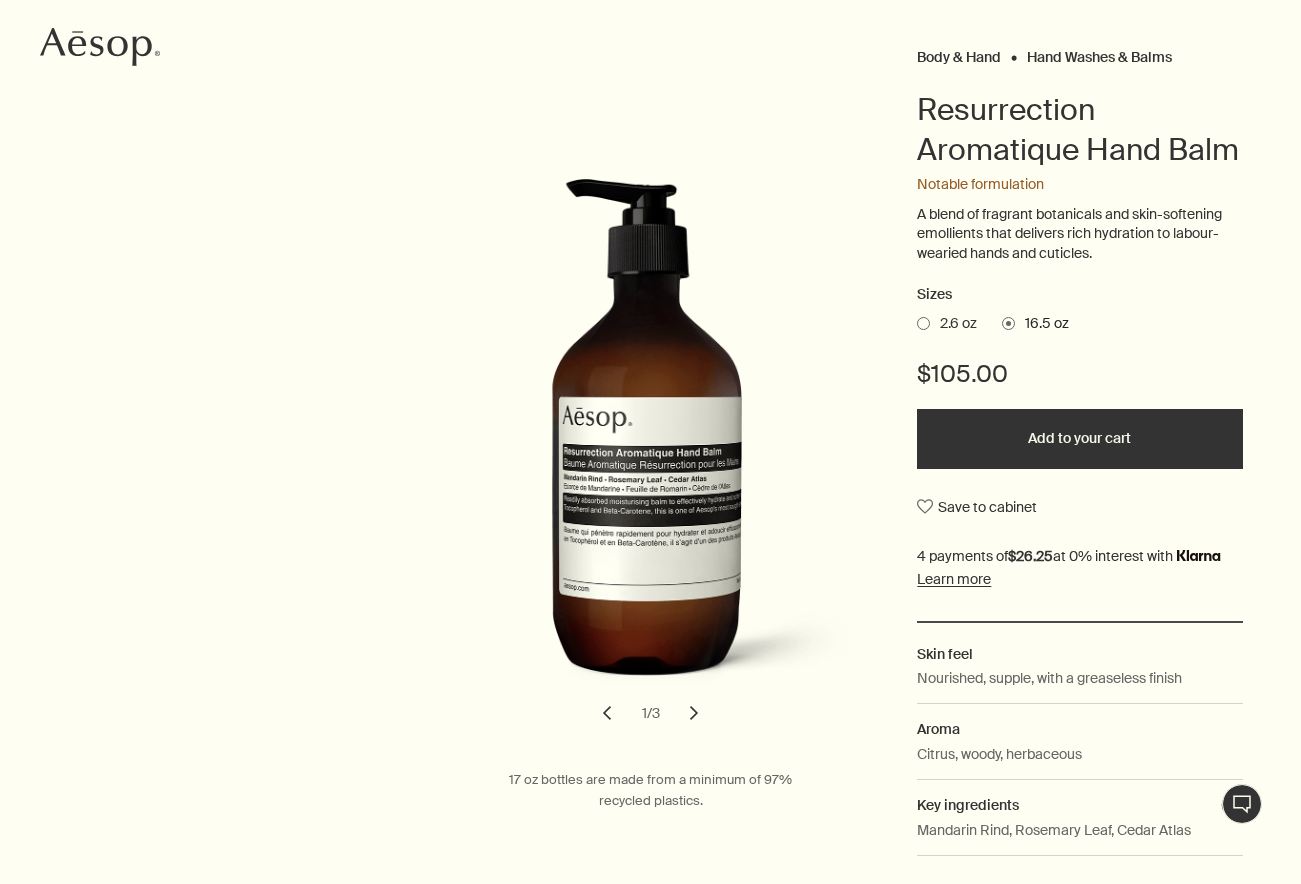 scroll, scrollTop: 0, scrollLeft: 0, axis: both 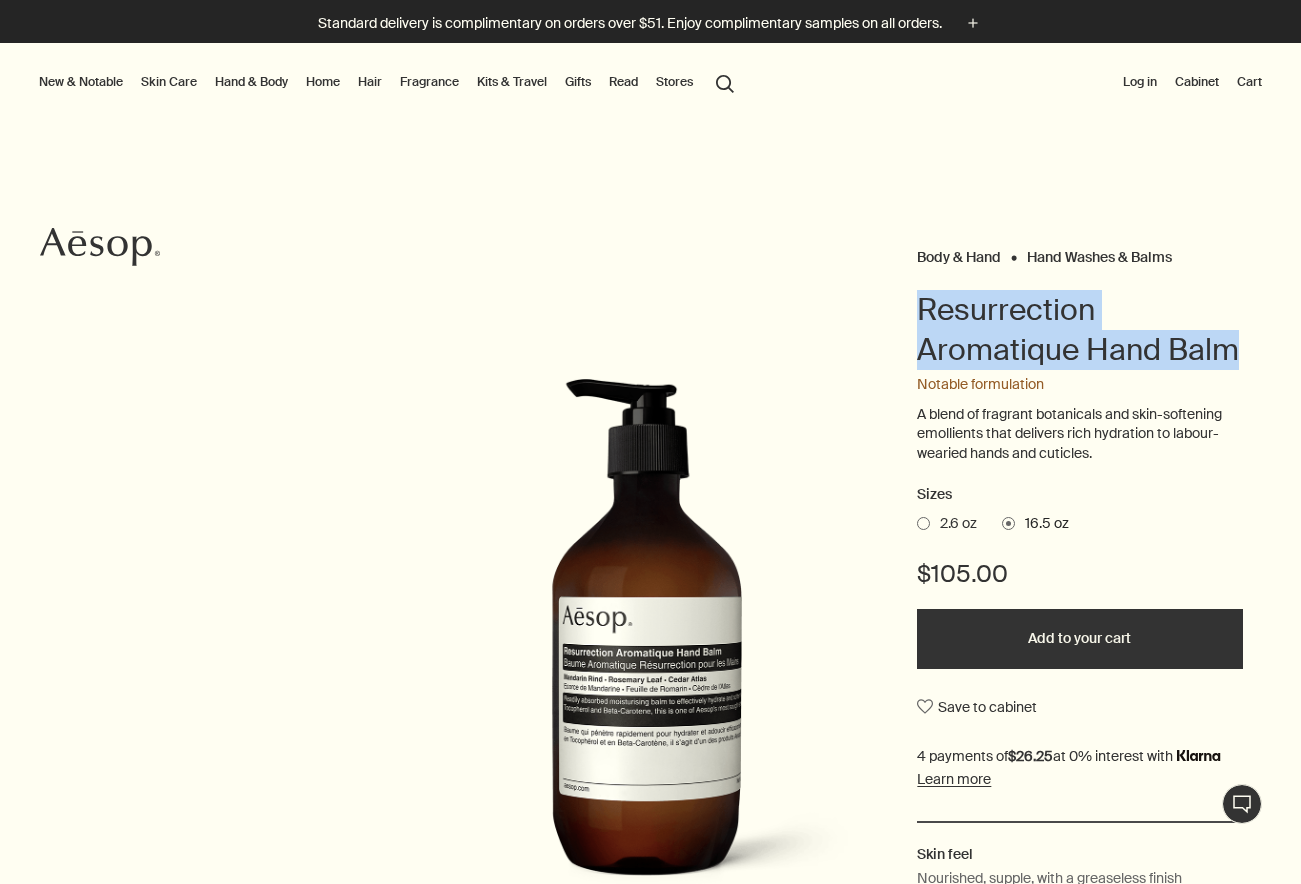 drag, startPoint x: 912, startPoint y: 310, endPoint x: 1228, endPoint y: 343, distance: 317.7184 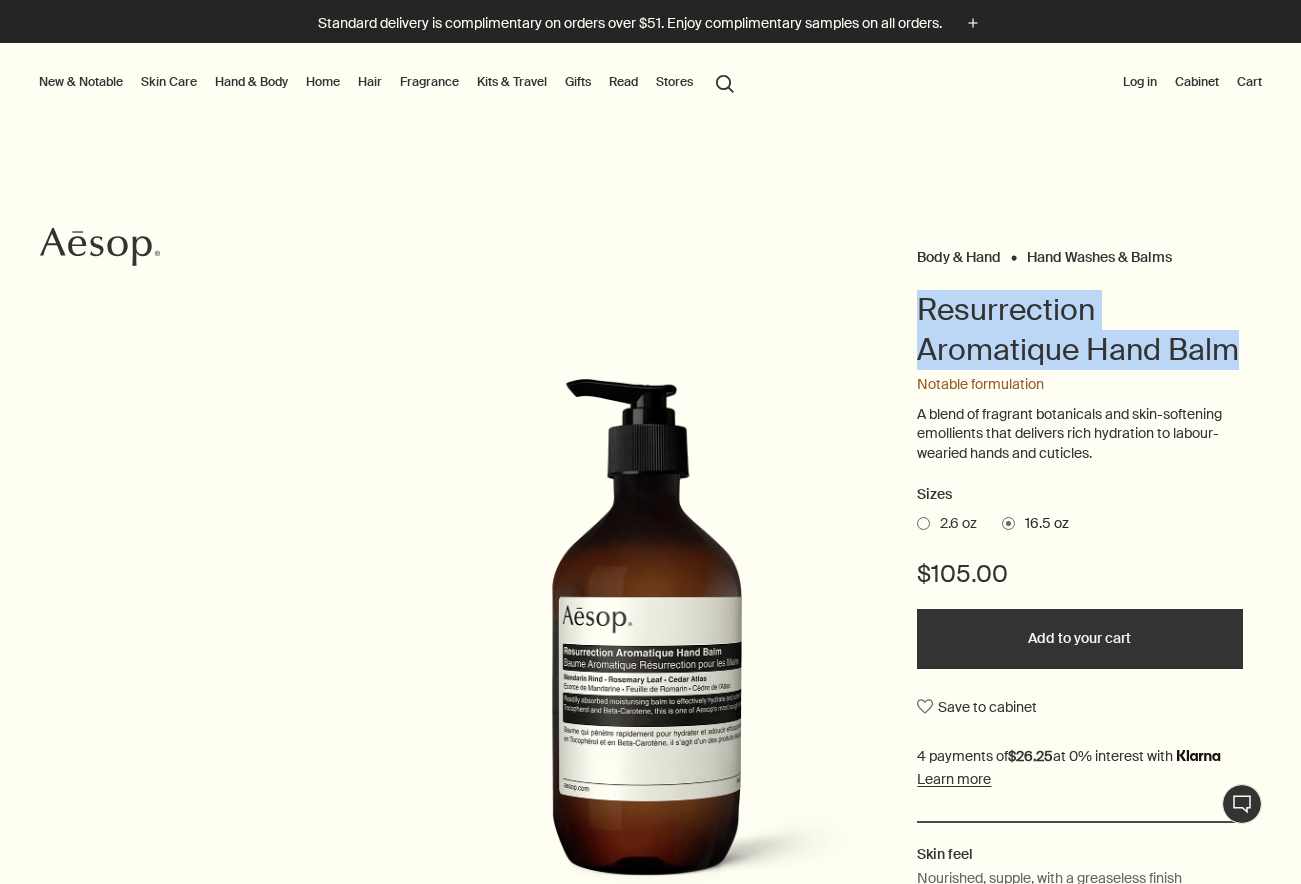 click on "Body & Hand Hand Washes & Balms Resurrection Aromatique Hand Balm Notable formulation A blend of fragrant botanicals and skin-softening emollients that delivers rich hydration to labour-wearied hands and cuticles. Sizes 2.6 oz 16.5 oz $105.00   Add to your cart Save to cabinet Skin feel Nourished, supple, with a greaseless finish Aroma Citrus, woody, herbaceous Key ingredients plusAndCloseWithCircle Mandarin Rind, Rosemary Leaf, Cedar Atlas chevron chevron 1  /  3 17 oz bottles are made from a minimum of 97% recycled plastics." at bounding box center (650, 656) 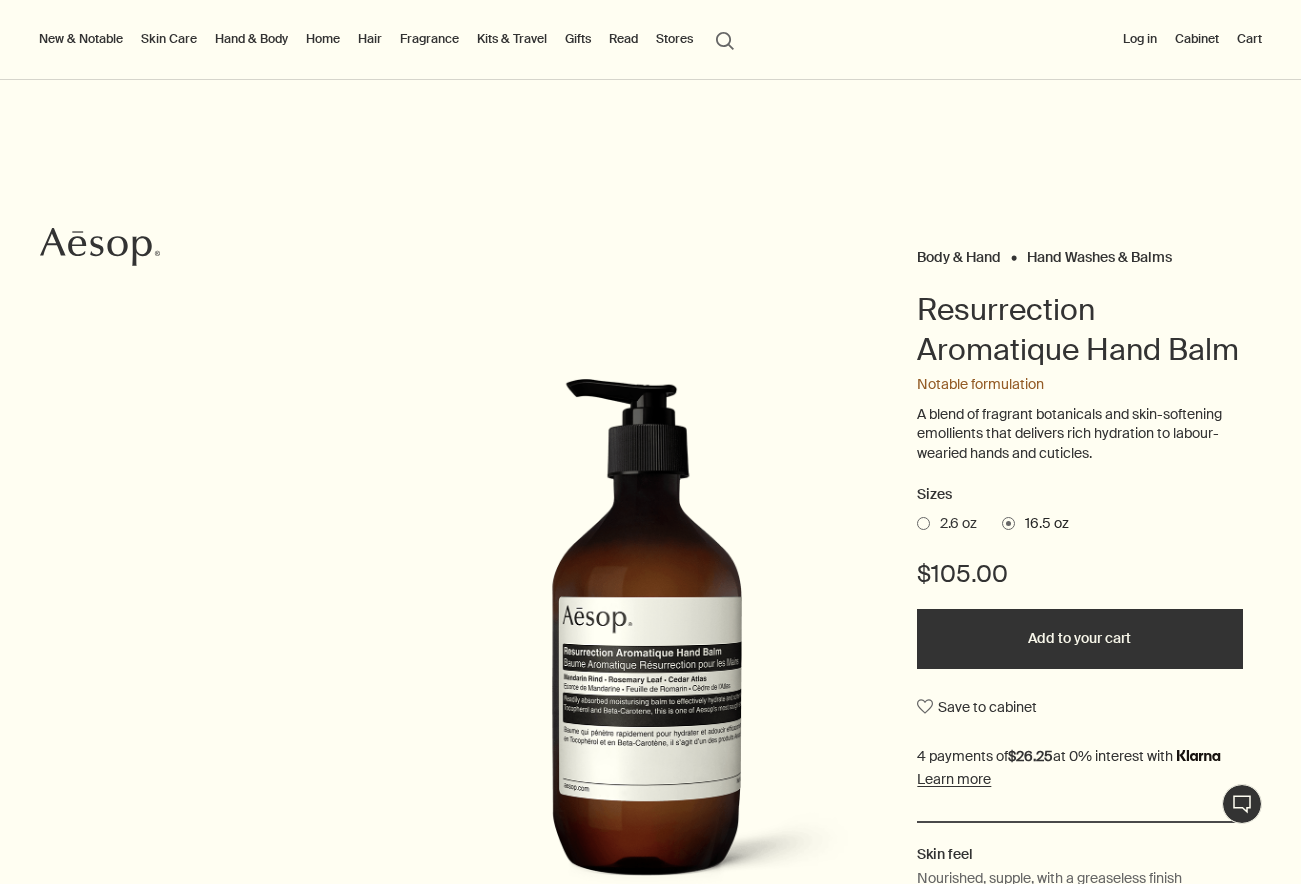 scroll, scrollTop: 200, scrollLeft: 0, axis: vertical 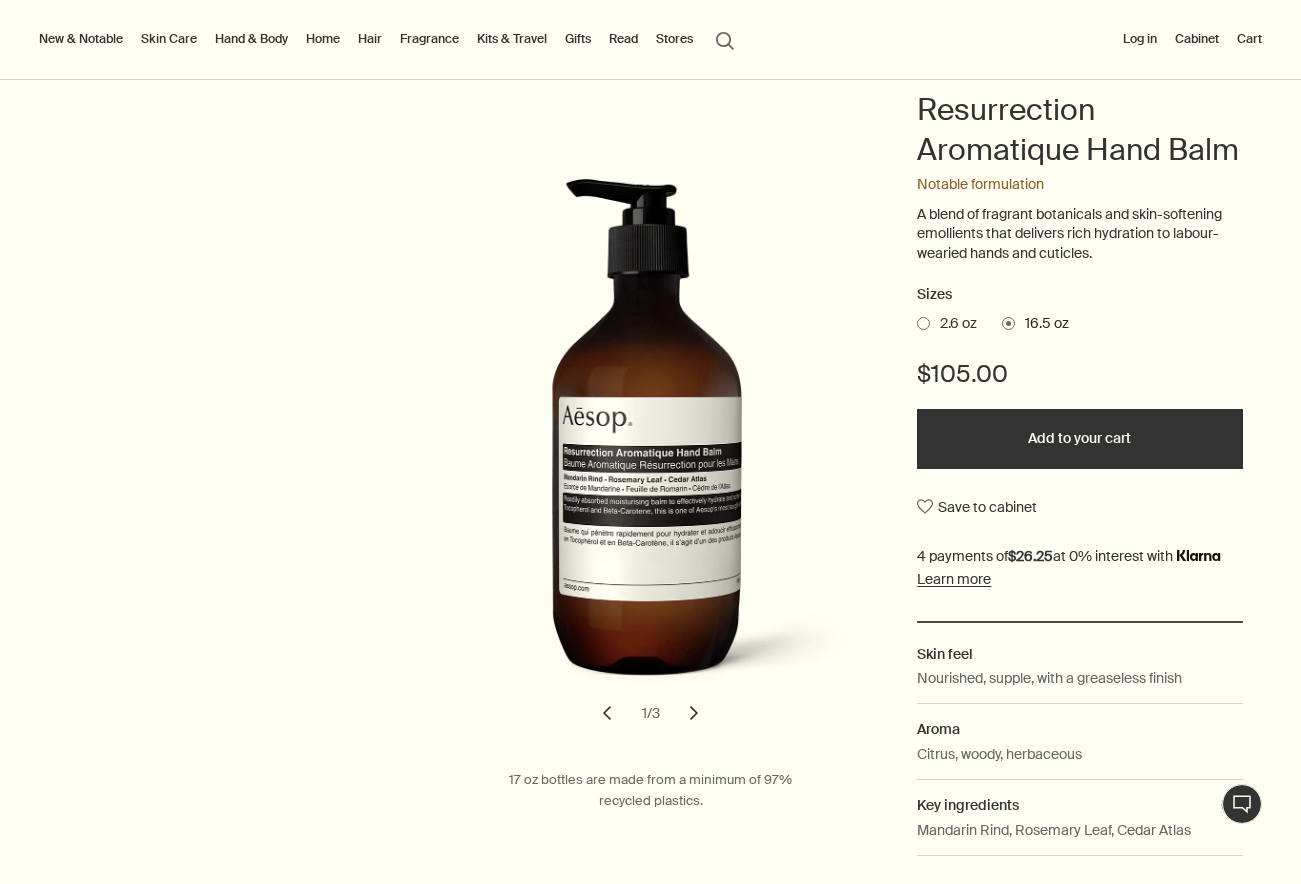 click on "Body & Hand Hand Washes & Balms Resurrection Aromatique Hand Balm Notable formulation A blend of fragrant botanicals and skin-softening emollients that delivers rich hydration to labour-wearied hands and cuticles. Sizes 2.6 oz 16.5 oz $105.00   Add to your cart Save to cabinet Skin feel Nourished, supple, with a greaseless finish Aroma Citrus, woody, herbaceous Key ingredients plusAndCloseWithCircle Mandarin Rind, Rosemary Leaf, Cedar Atlas chevron chevron 1  /  3 17 oz bottles are made from a minimum of 97% recycled plastics." at bounding box center (650, 456) 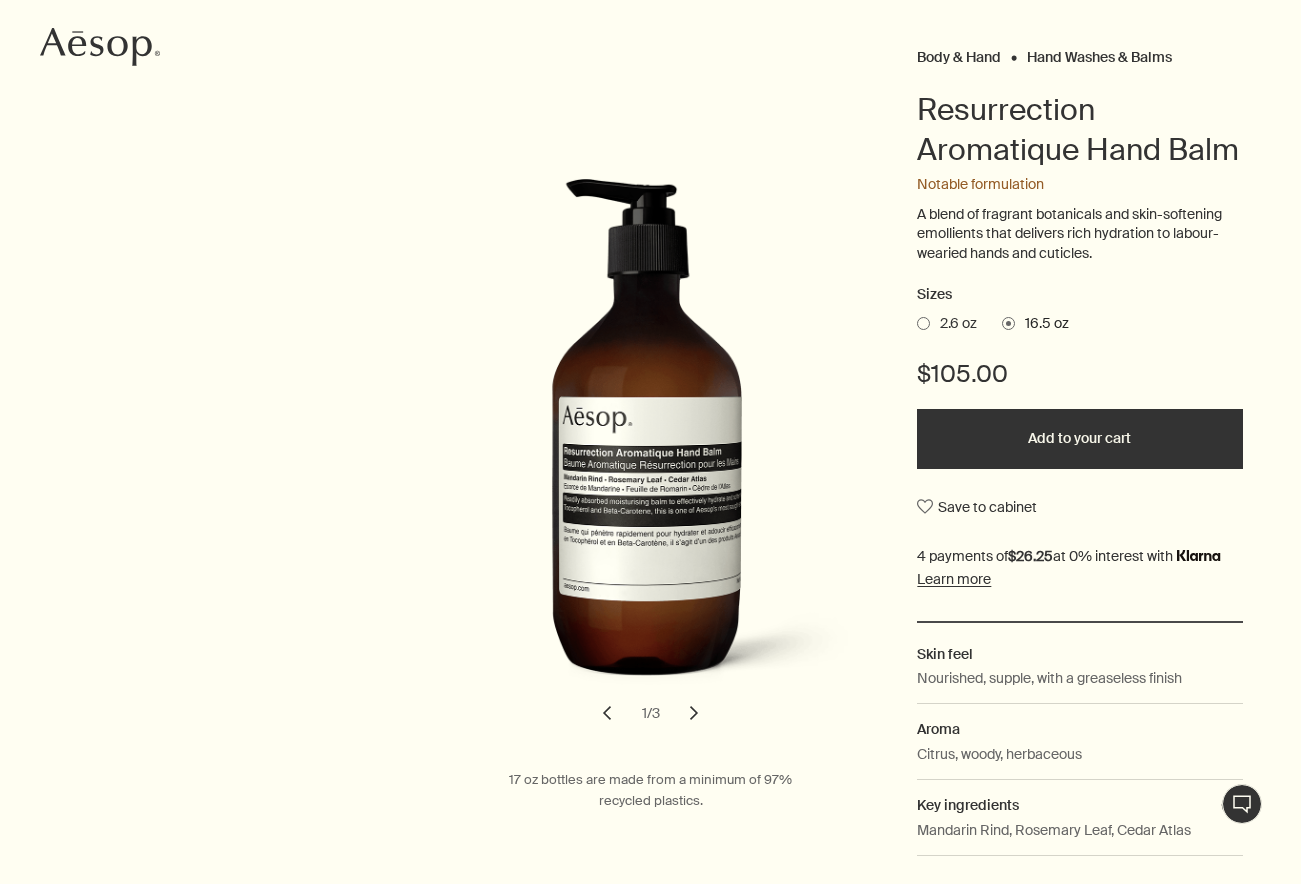 scroll, scrollTop: 0, scrollLeft: 0, axis: both 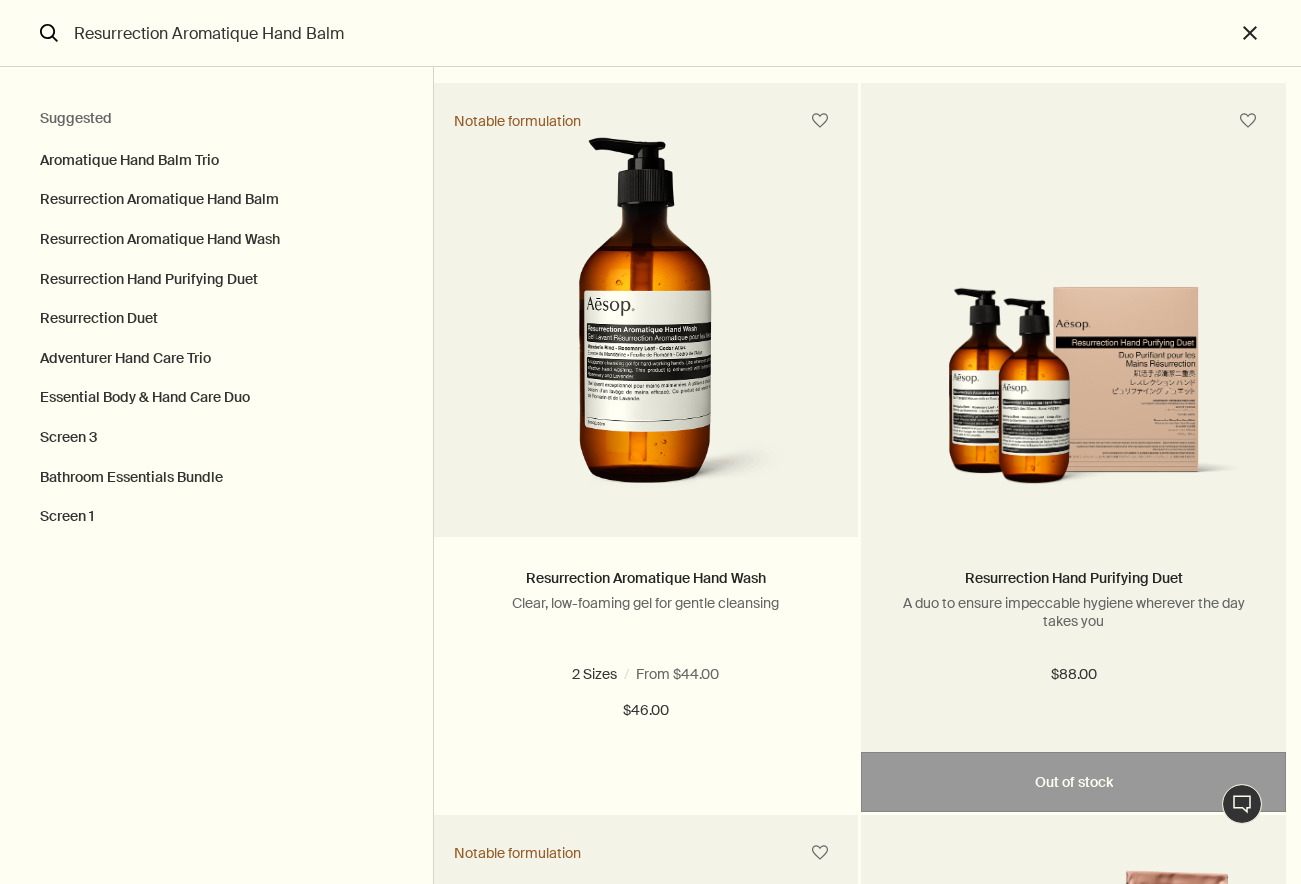 click at bounding box center (1073, 396) 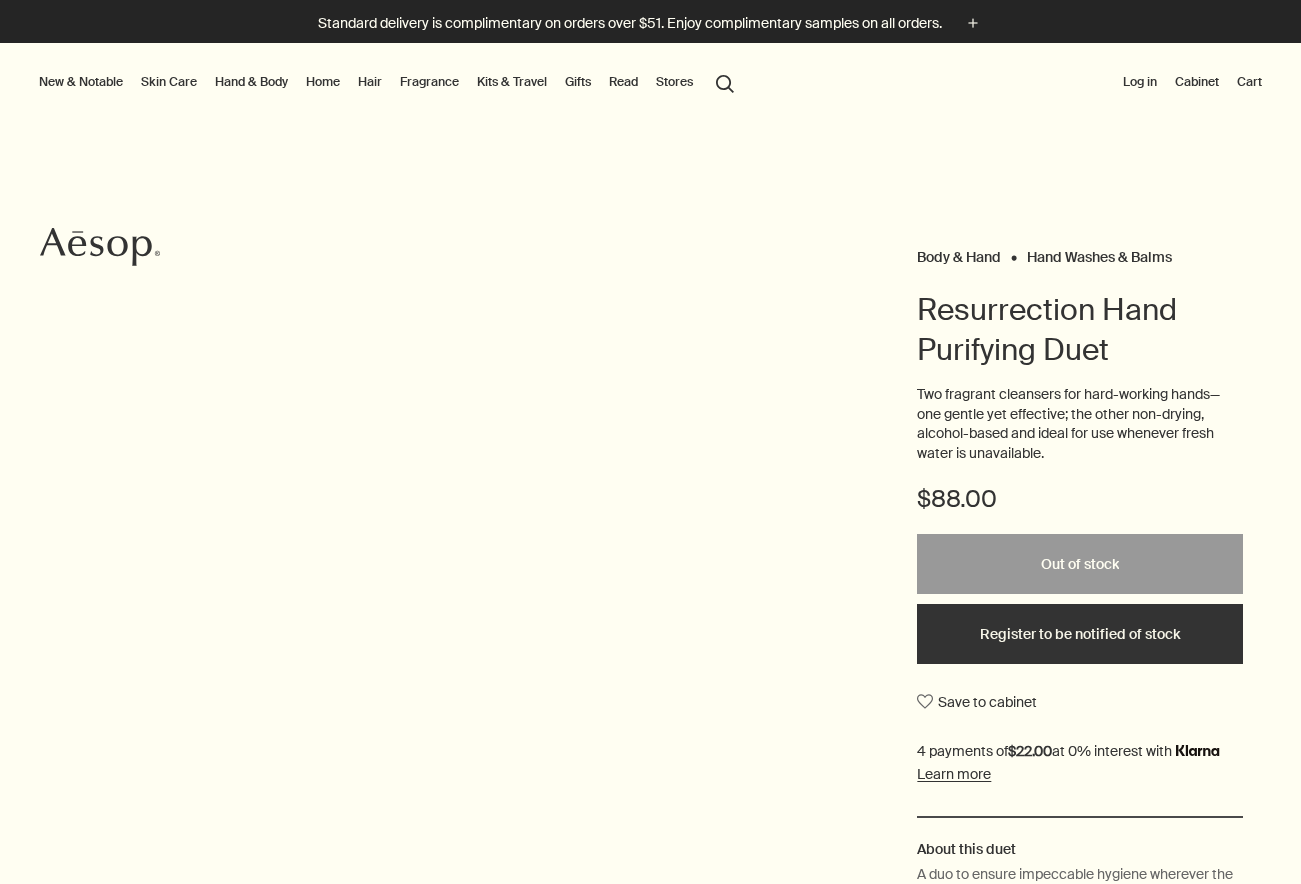 scroll, scrollTop: 0, scrollLeft: 0, axis: both 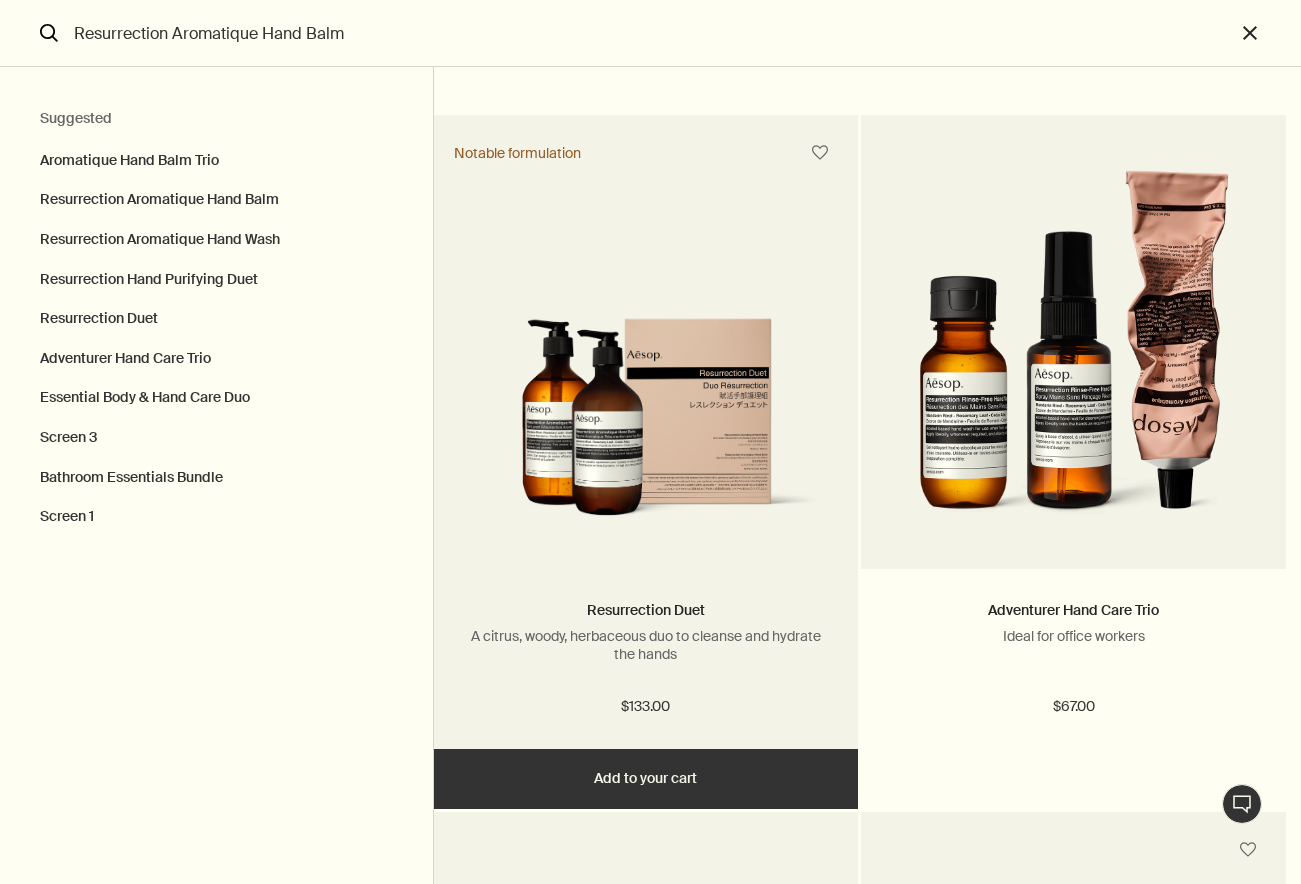click at bounding box center (646, 428) 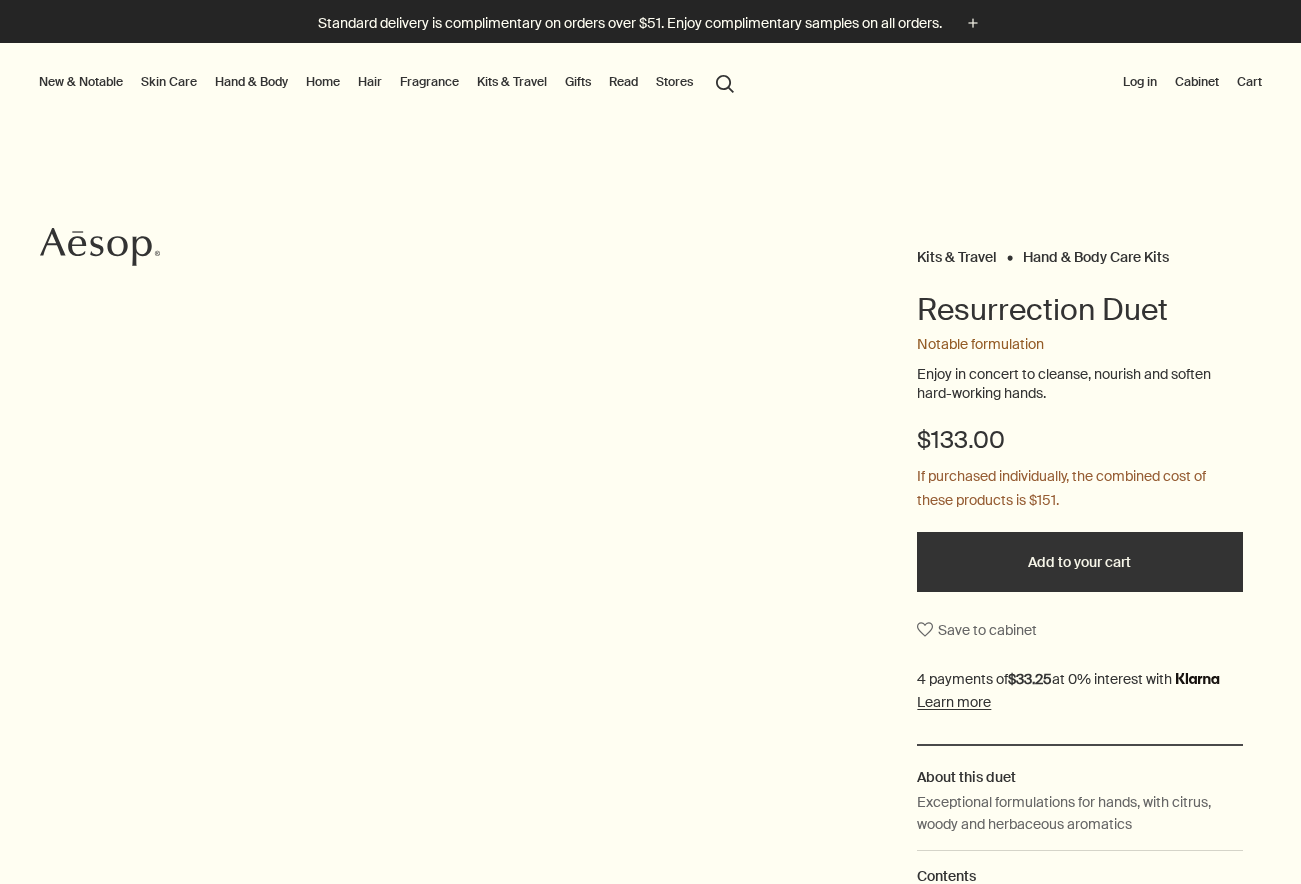 scroll, scrollTop: 0, scrollLeft: 0, axis: both 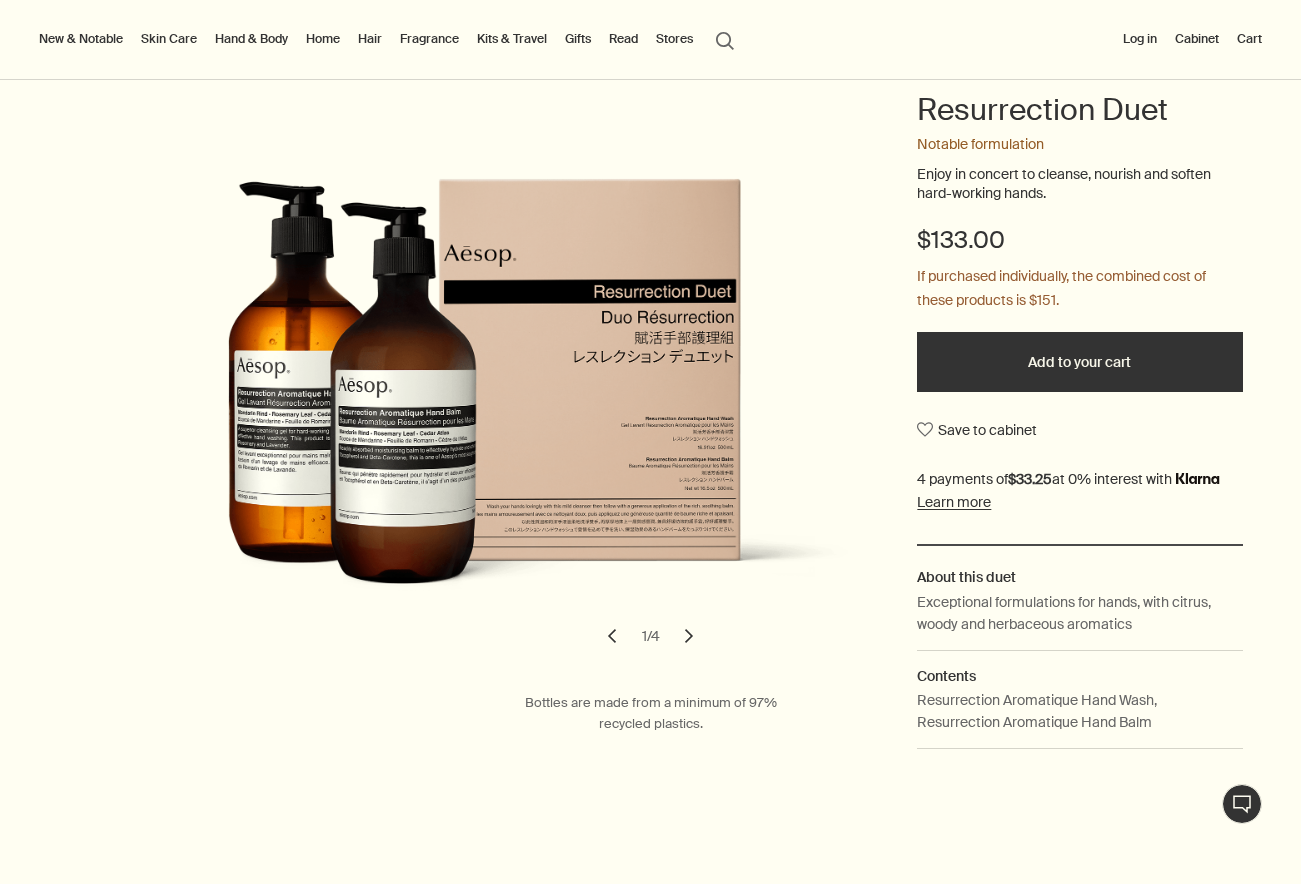 click on "Kits & Travel Hand & Body Care Kits Resurrection Duet Notable formulation Enjoy in concert to cleanse, nourish and soften hard-working hands. $133.00 If purchased individually, the combined cost of these products is $151.   Add to your cart Save to cabinet About this duet Exceptional formulations for hands, with citrus, woody and herbaceous aromatics Contents Resurrection Aromatique Hand Wash, Resurrection Aromatique Hand Balm If purchased individually, the combined cost of these products is $151. chevron chevron 1  /  4 Bottles are made from a minimum of 97% recycled plastics." at bounding box center (650, 418) 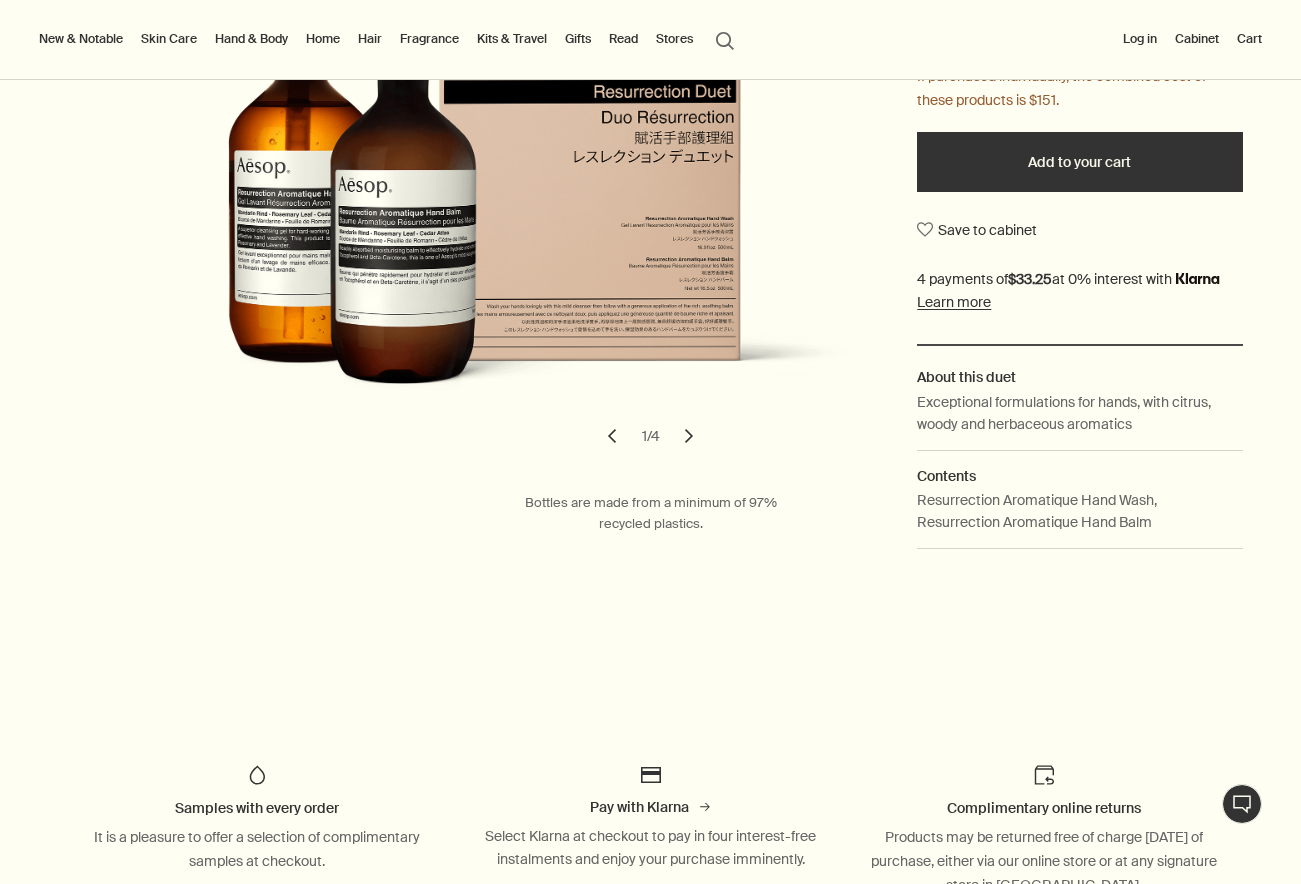 scroll, scrollTop: 500, scrollLeft: 0, axis: vertical 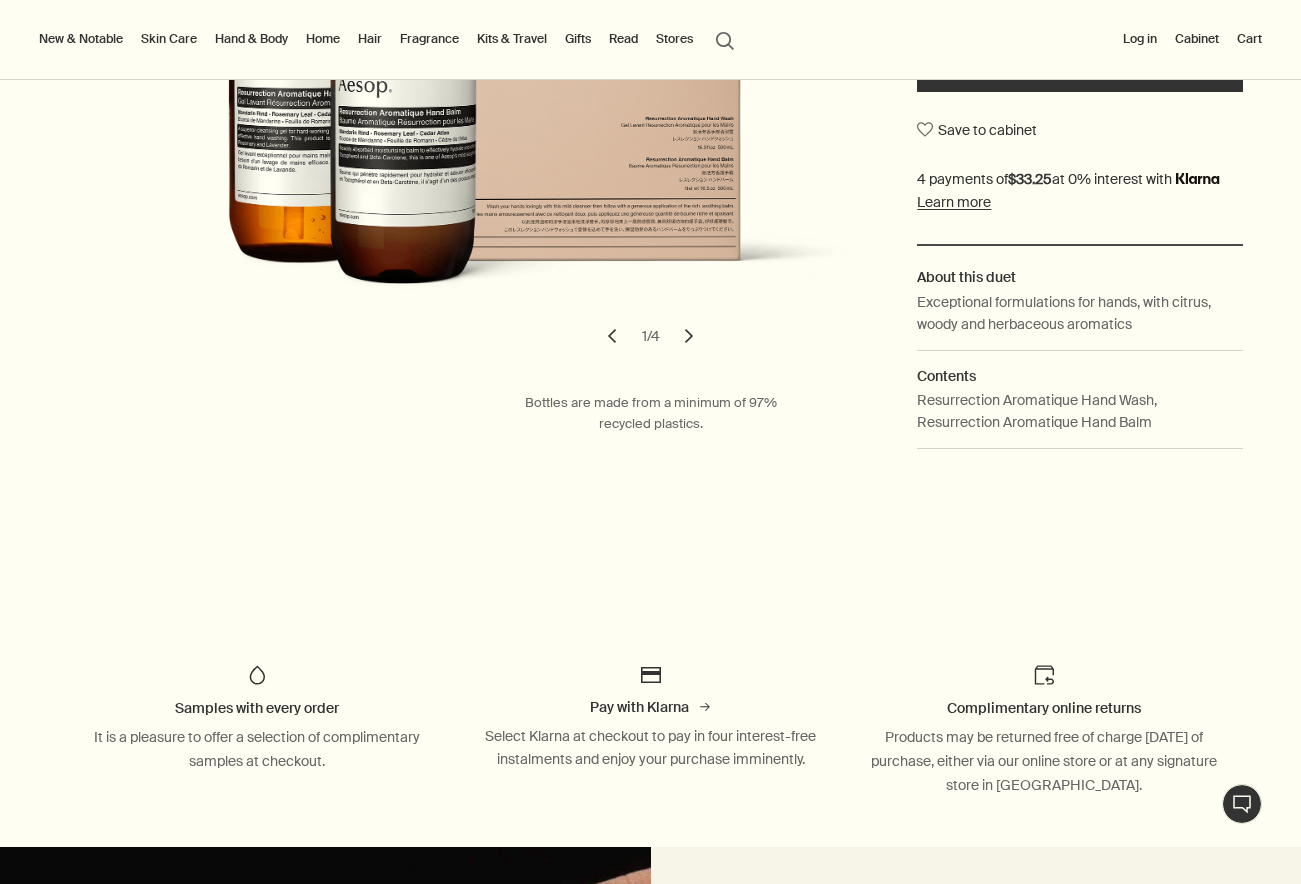 click on "chevron" at bounding box center (689, 336) 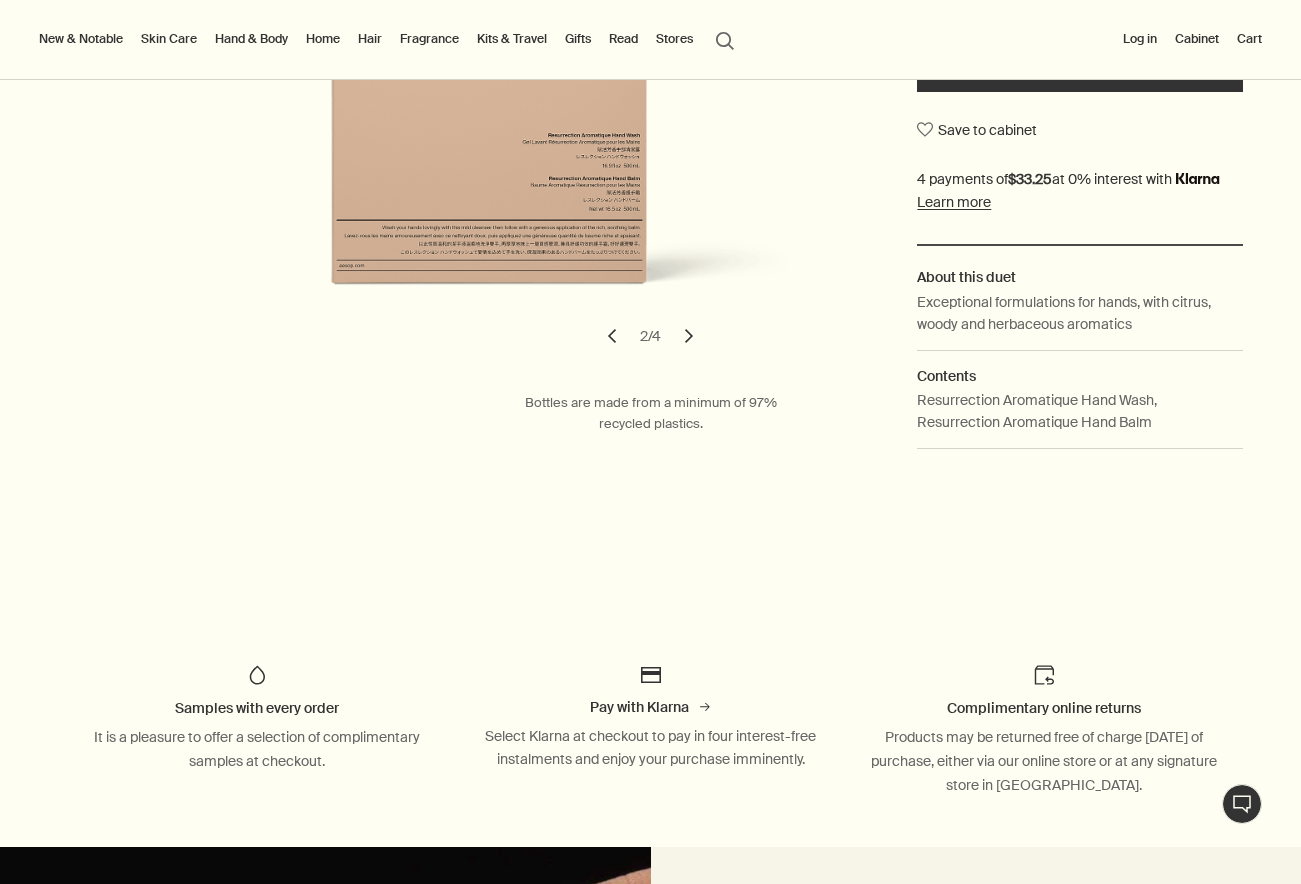 scroll, scrollTop: 300, scrollLeft: 0, axis: vertical 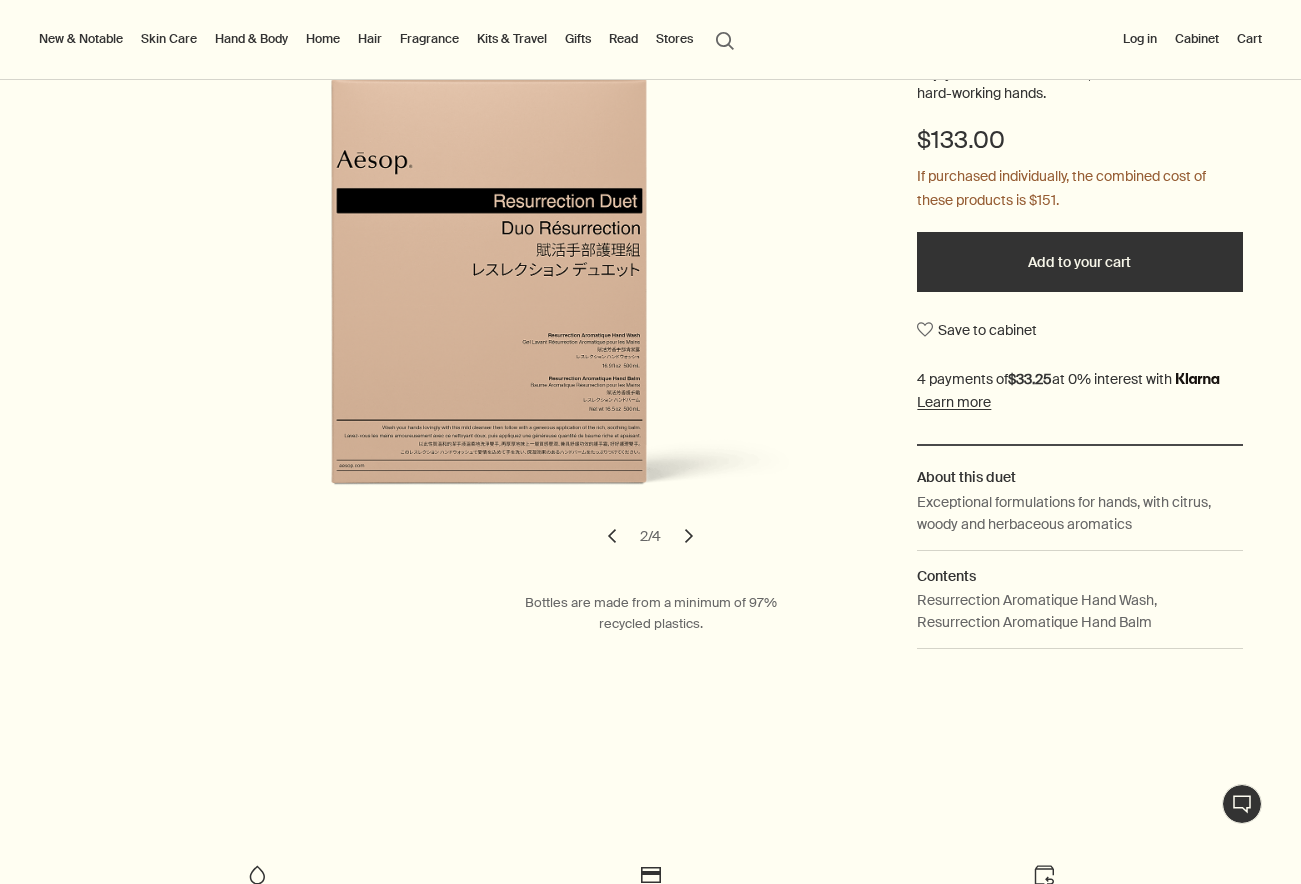 click on "chevron" at bounding box center [689, 536] 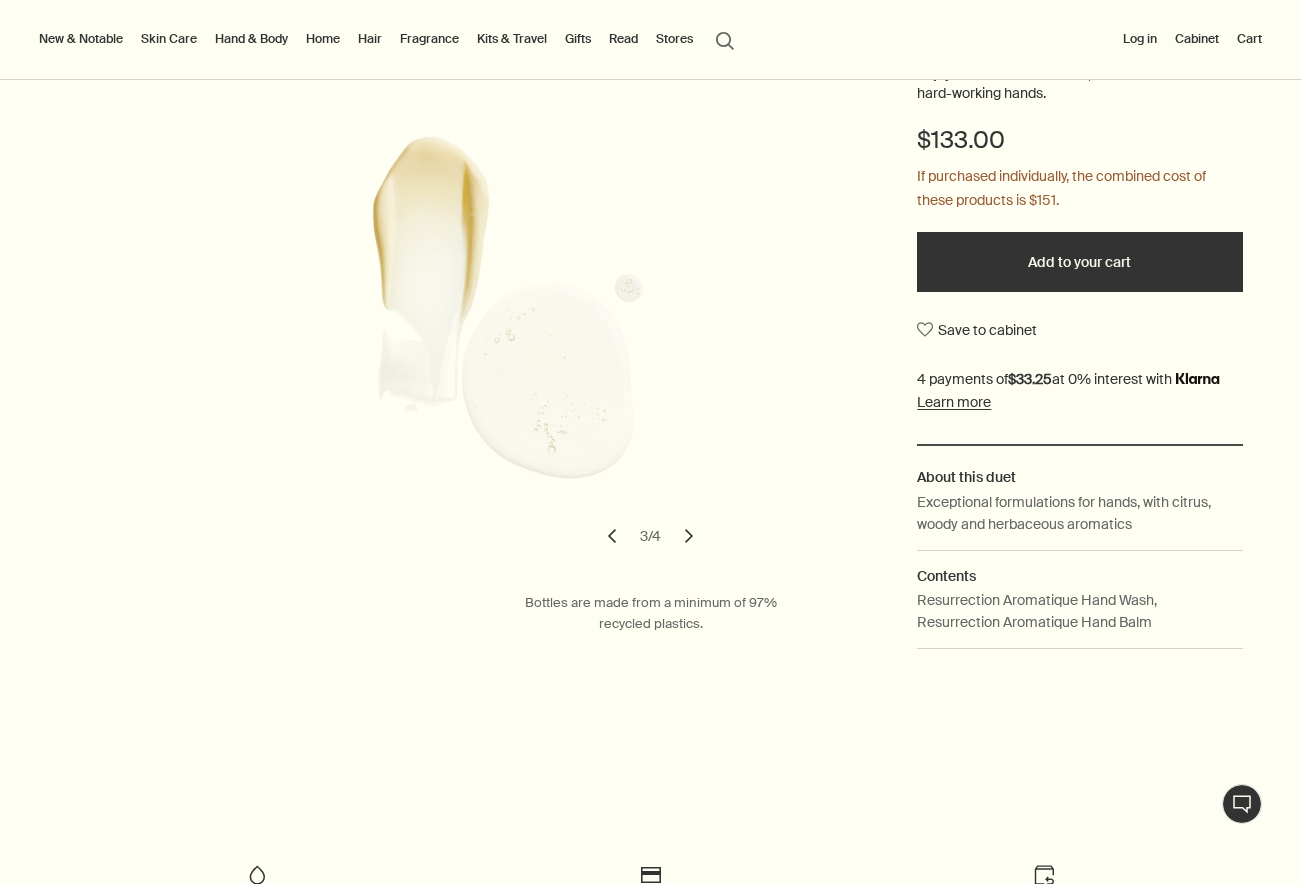 click on "chevron" at bounding box center [689, 536] 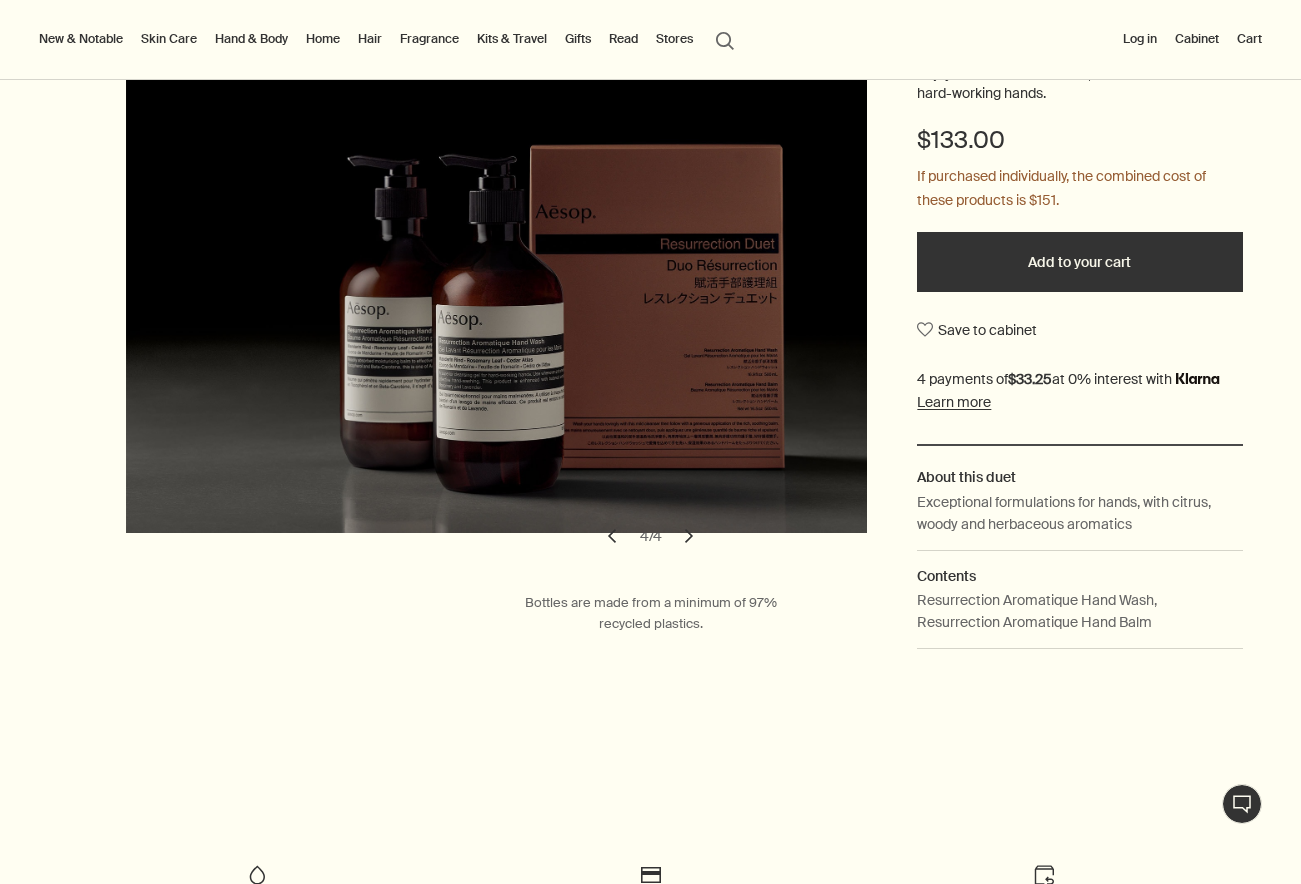 click on "chevron" at bounding box center (689, 536) 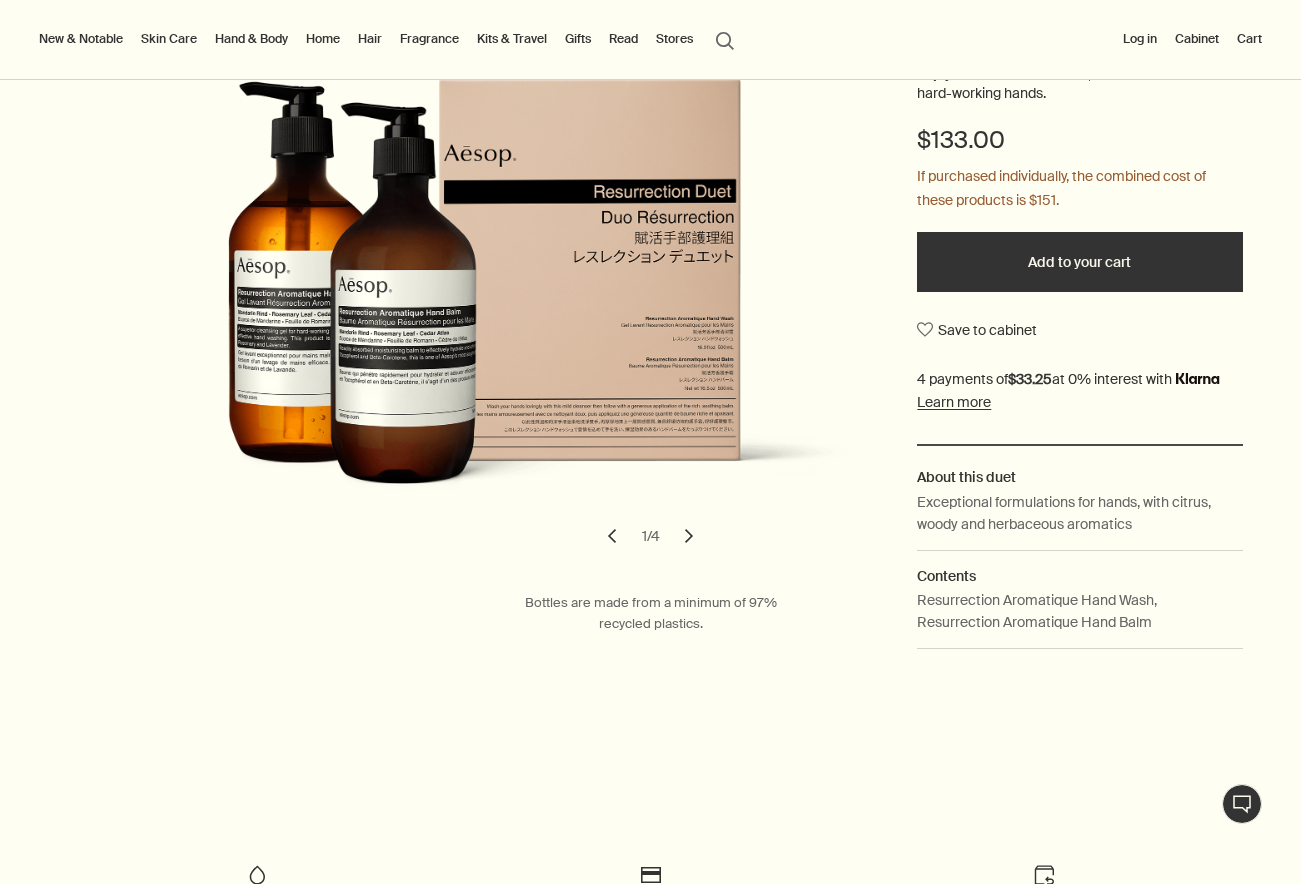 click at bounding box center (501, 305) 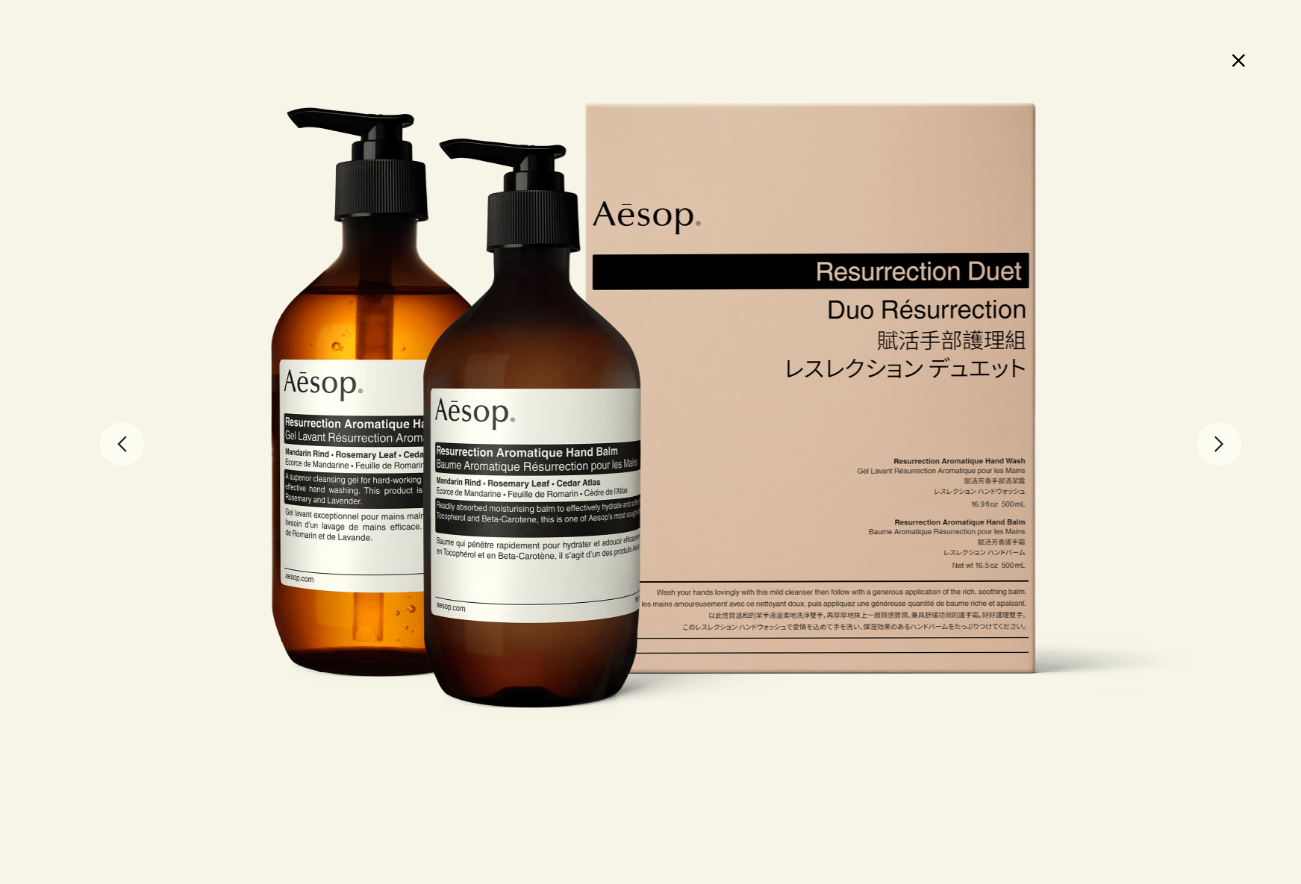 click at bounding box center [651, 442] 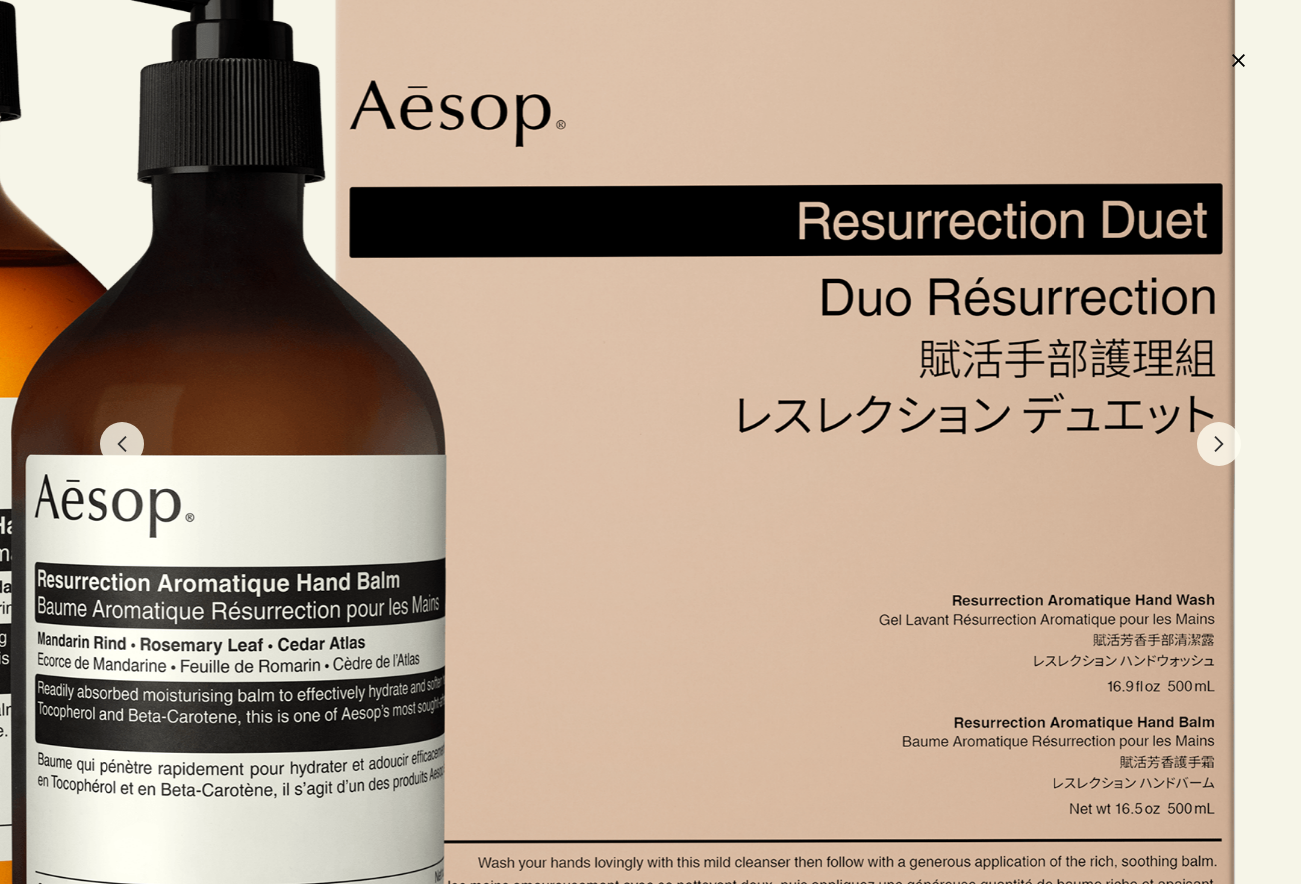 click at bounding box center [466, 562] 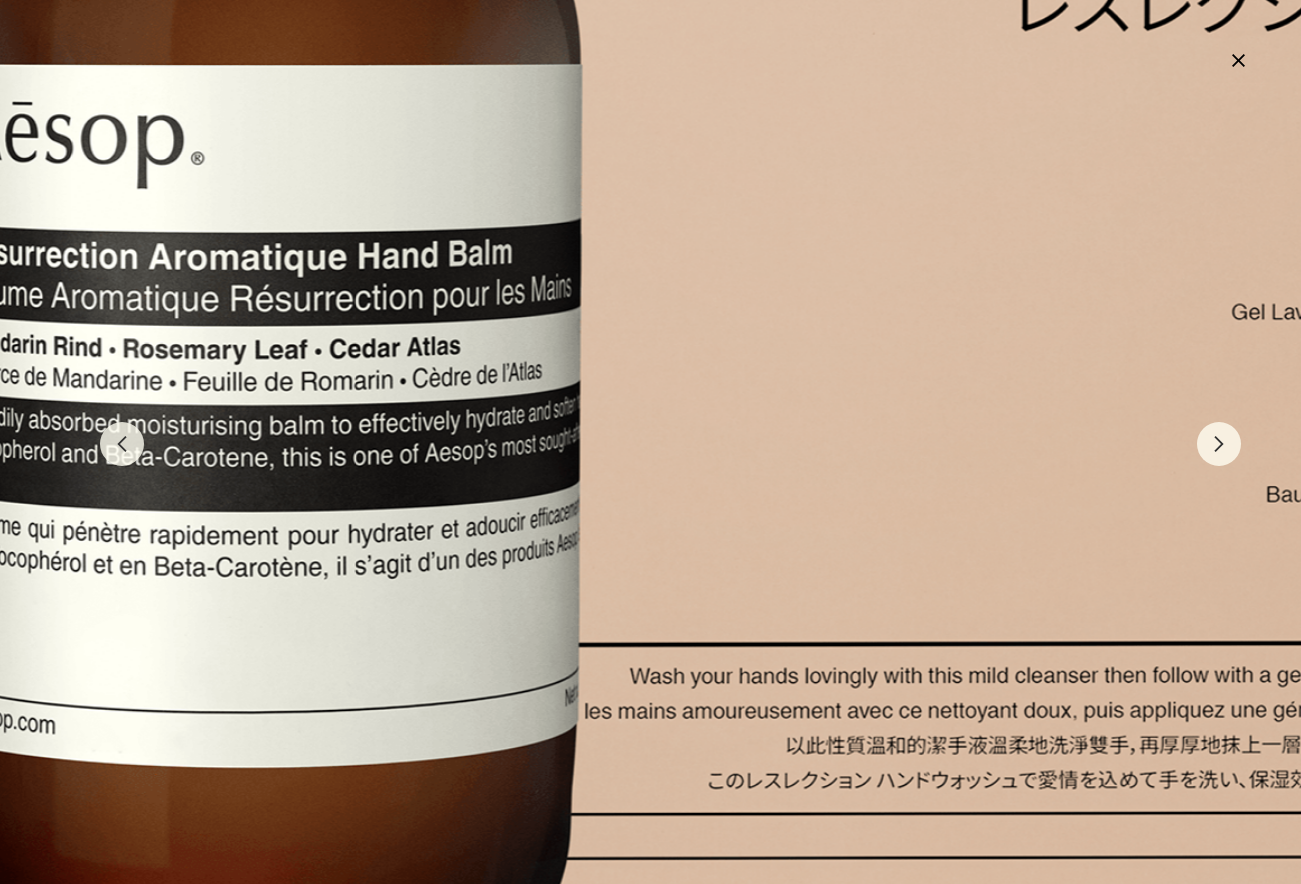 click on "close" at bounding box center (1238, 60) 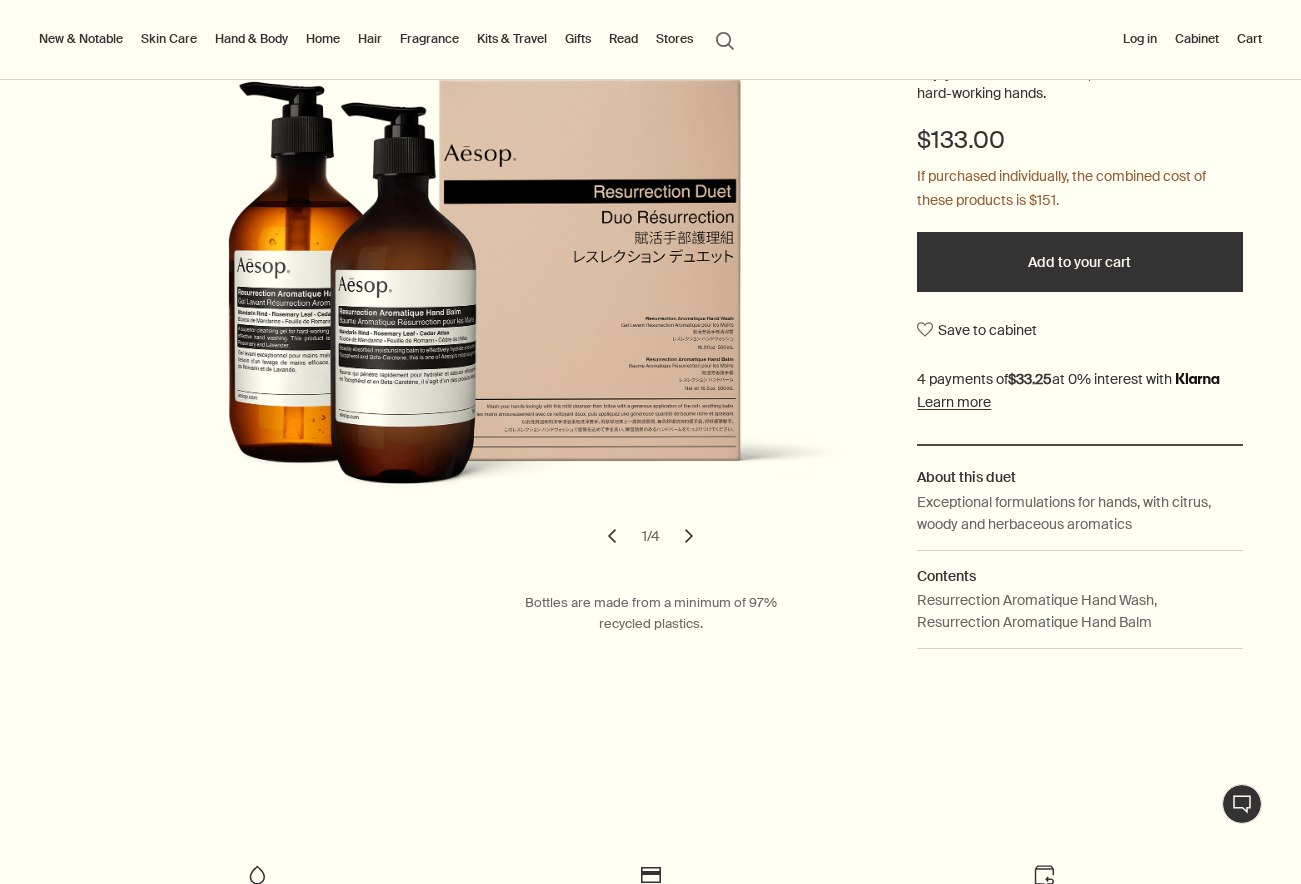 click on "Kits & Travel Hand & Body Care Kits Resurrection Duet Notable formulation Enjoy in concert to cleanse, nourish and soften hard-working hands. $133.00 If purchased individually, the combined cost of these products is $151.   Add to your cart Save to cabinet About this duet Exceptional formulations for hands, with citrus, woody and herbaceous aromatics Contents Resurrection Aromatique Hand Wash, Resurrection Aromatique Hand Balm If purchased individually, the combined cost of these products is $151. chevron chevron 1  /  4 Bottles are made from a minimum of 97% recycled plastics." at bounding box center (650, 318) 